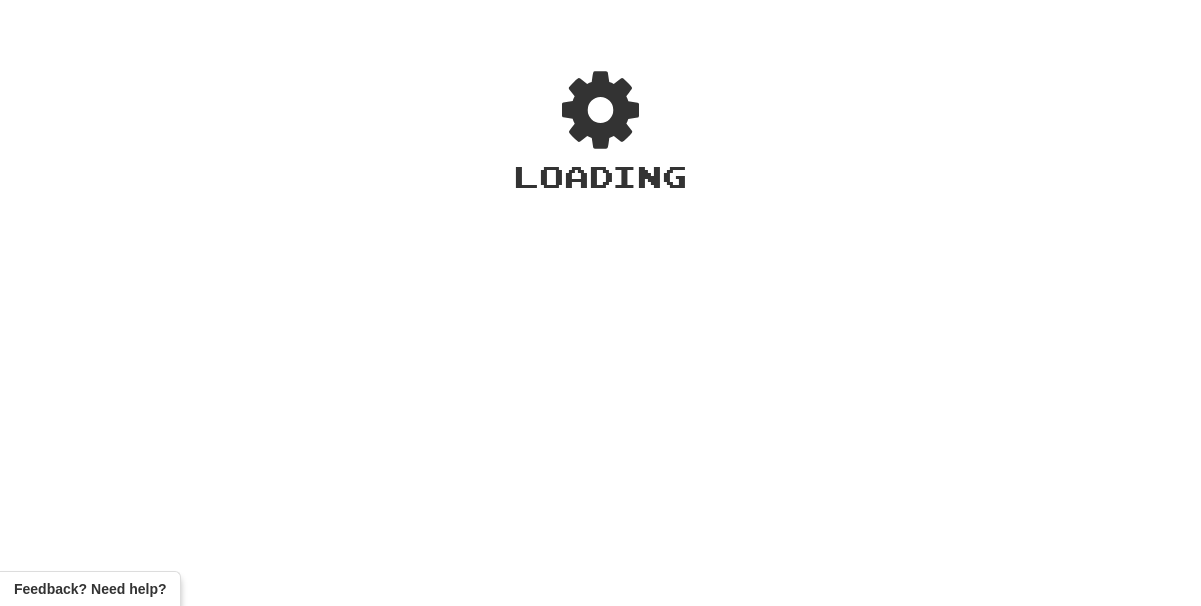 scroll, scrollTop: 0, scrollLeft: 0, axis: both 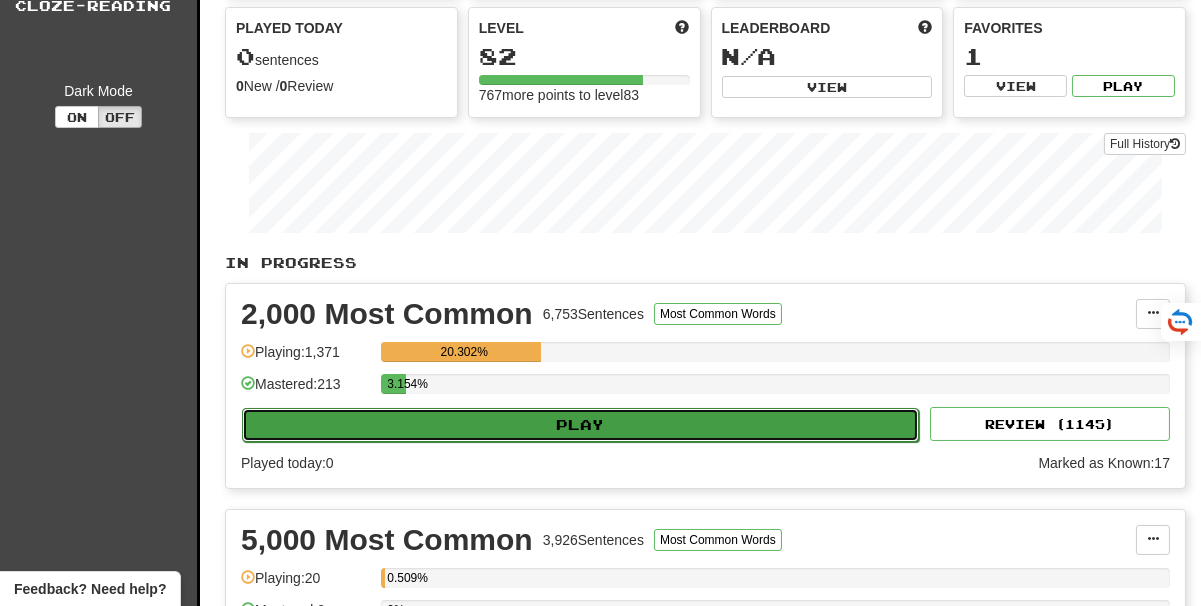click on "Play" at bounding box center [580, 425] 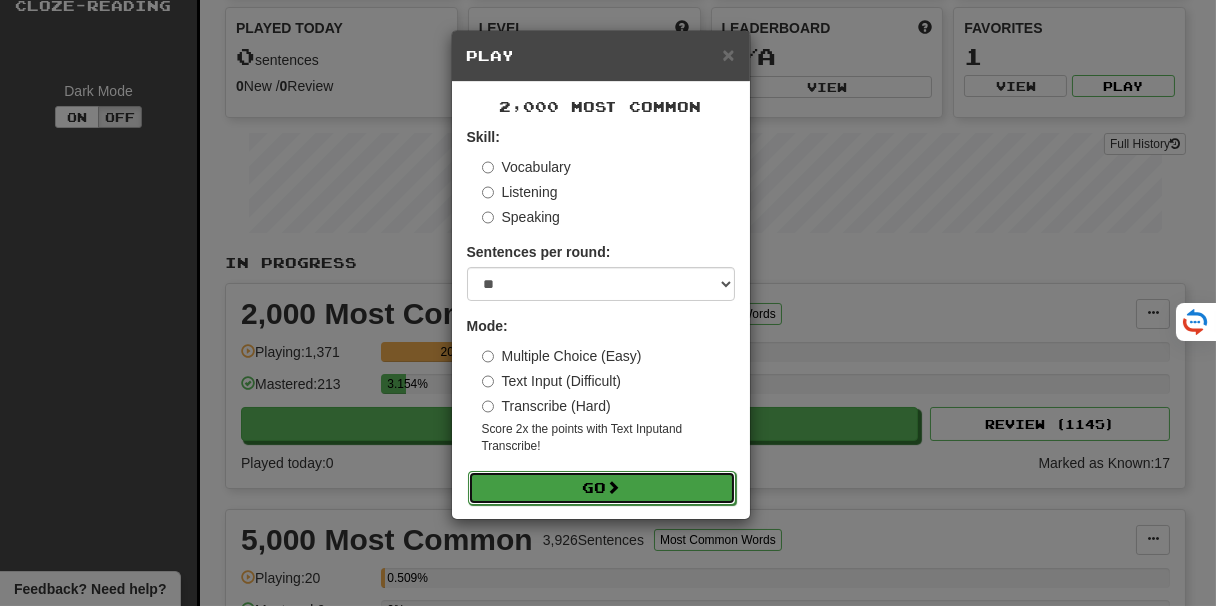 click on "Go" at bounding box center (602, 488) 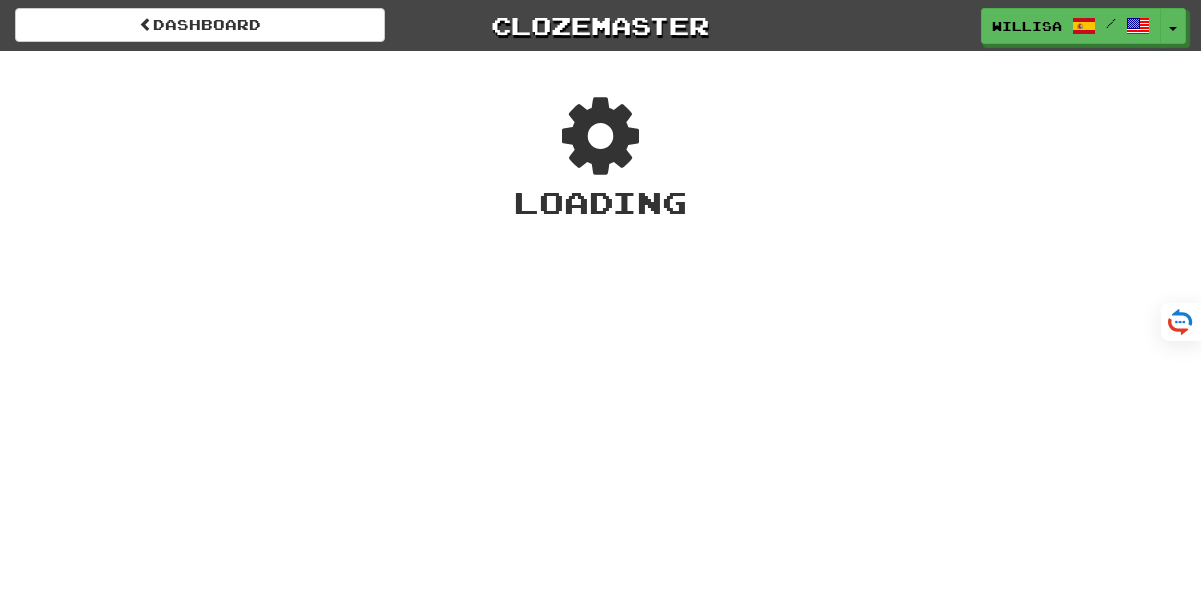 scroll, scrollTop: 0, scrollLeft: 0, axis: both 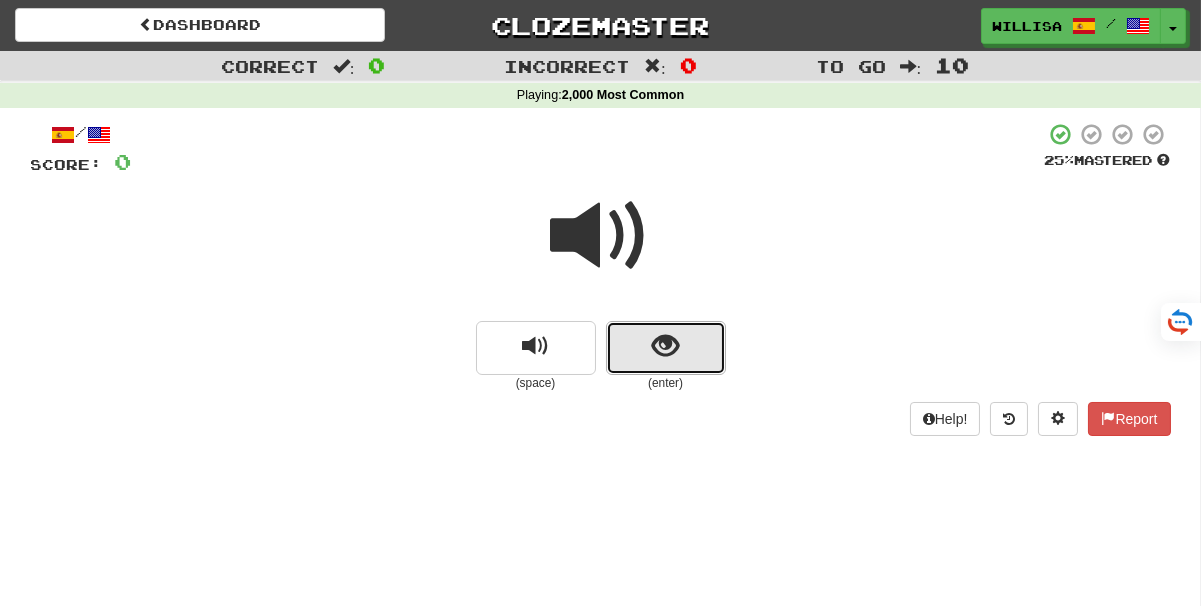 click at bounding box center (665, 346) 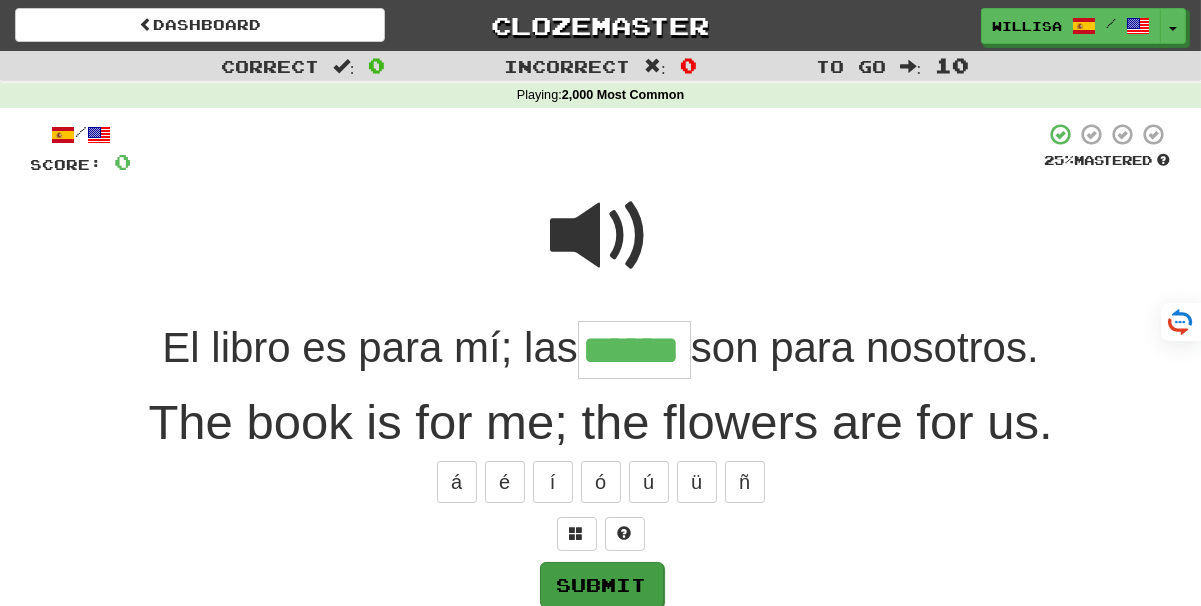 type on "******" 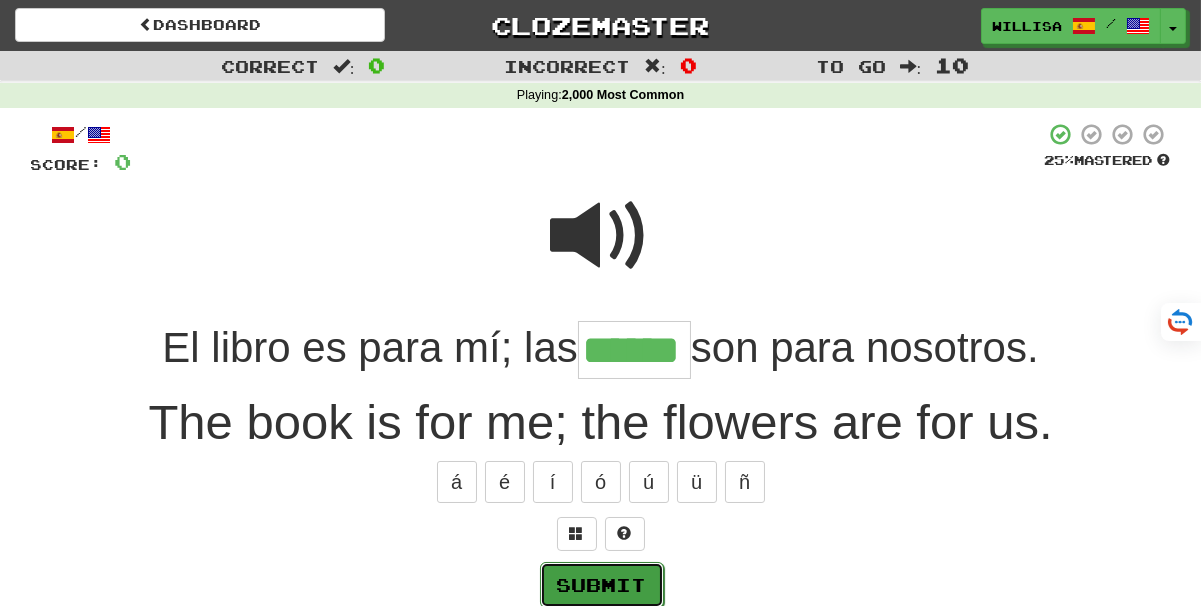 click on "Submit" at bounding box center [602, 585] 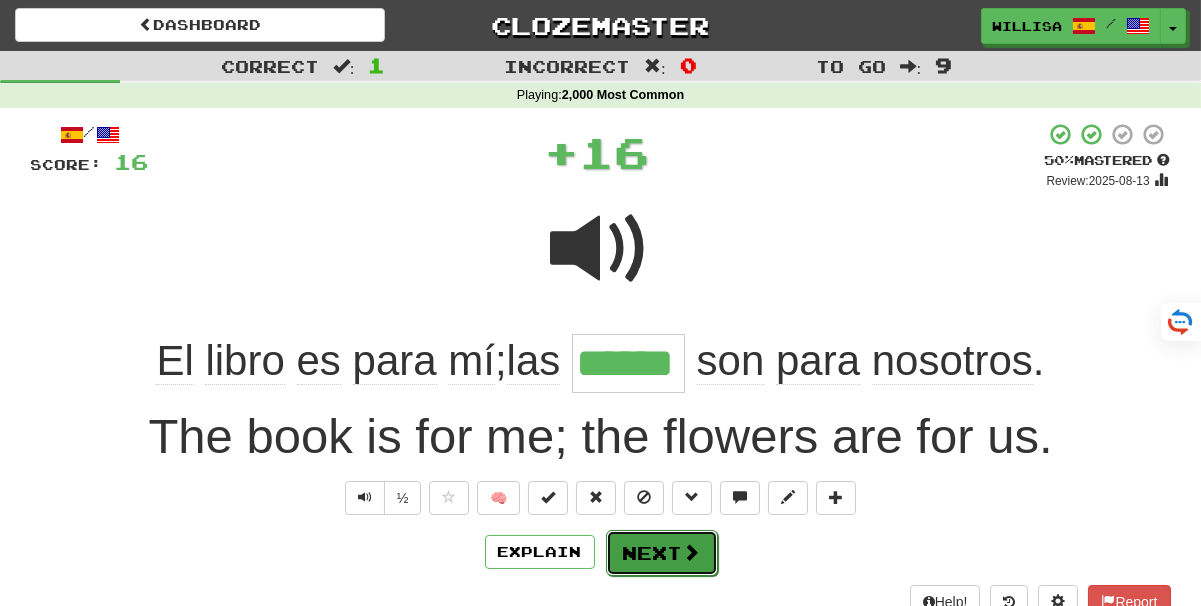 click on "Next" at bounding box center [662, 553] 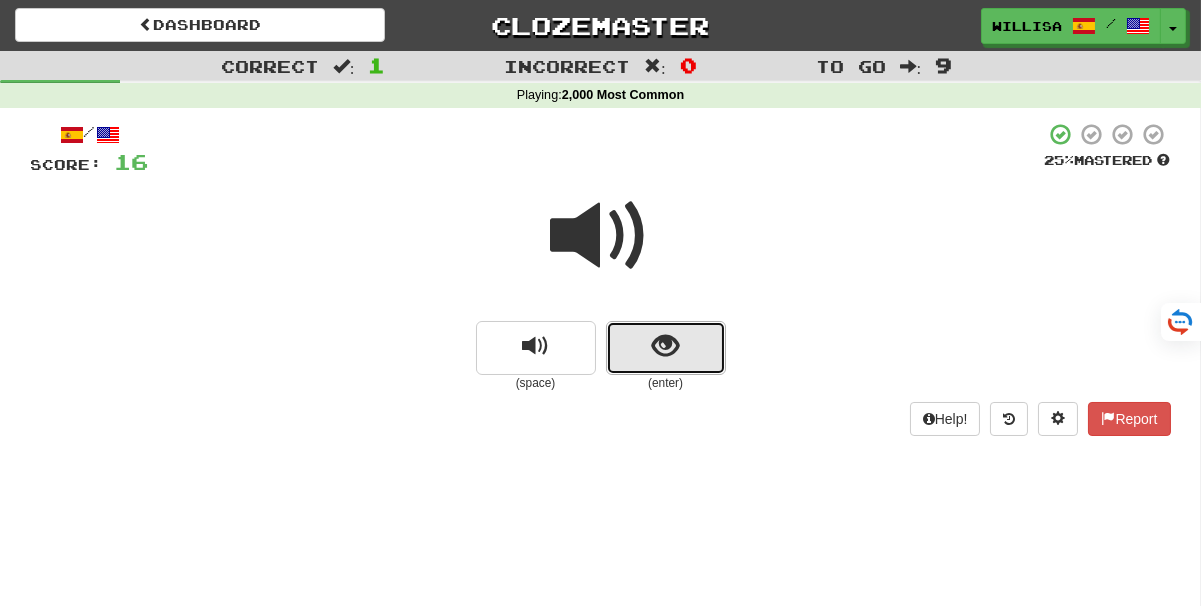 click at bounding box center (666, 348) 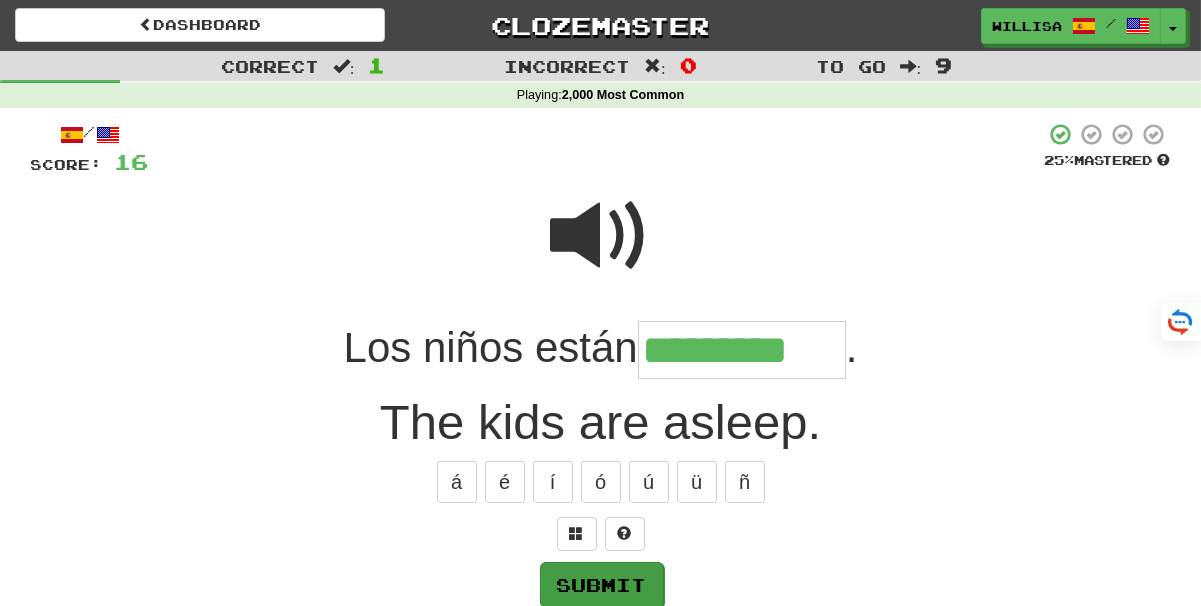 type on "*********" 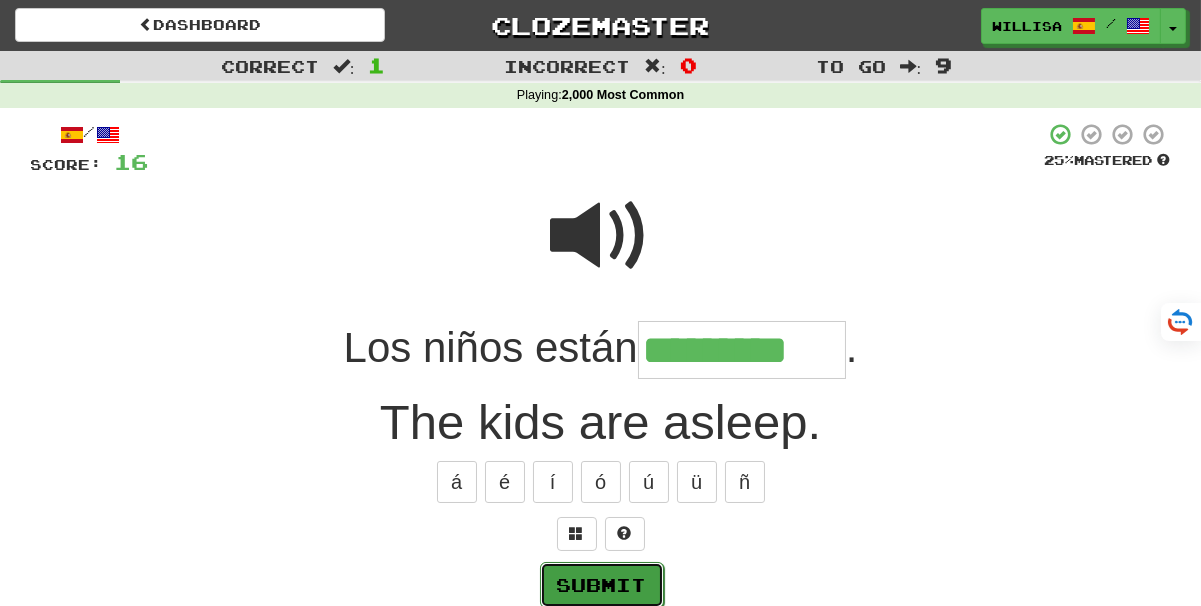 click on "Submit" at bounding box center [602, 585] 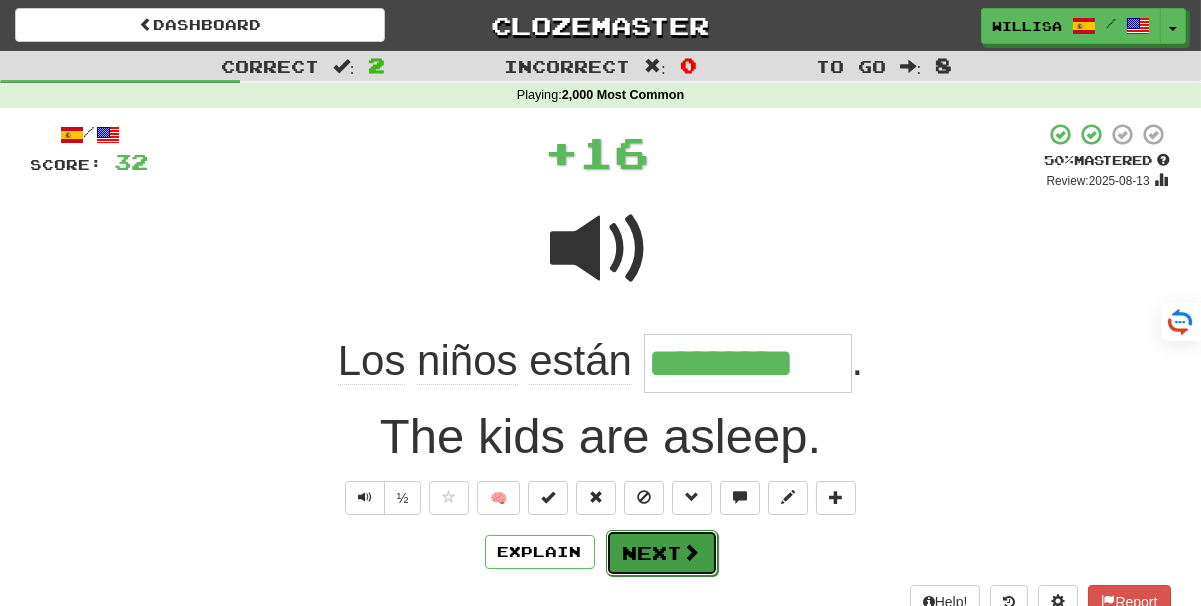 click on "Next" at bounding box center [662, 553] 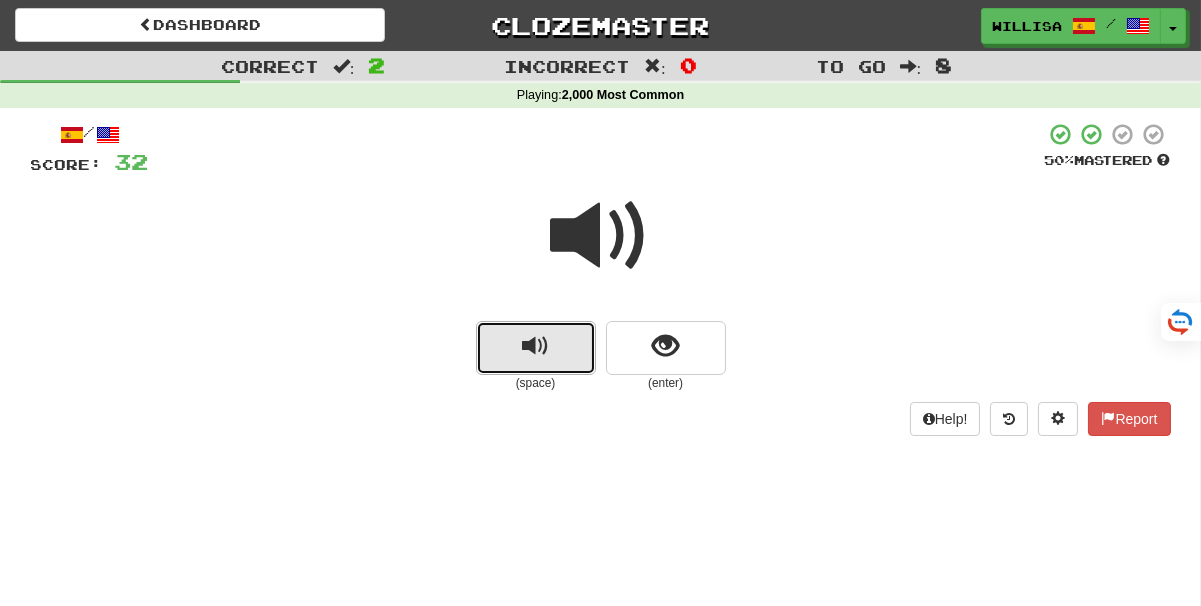 click at bounding box center (536, 348) 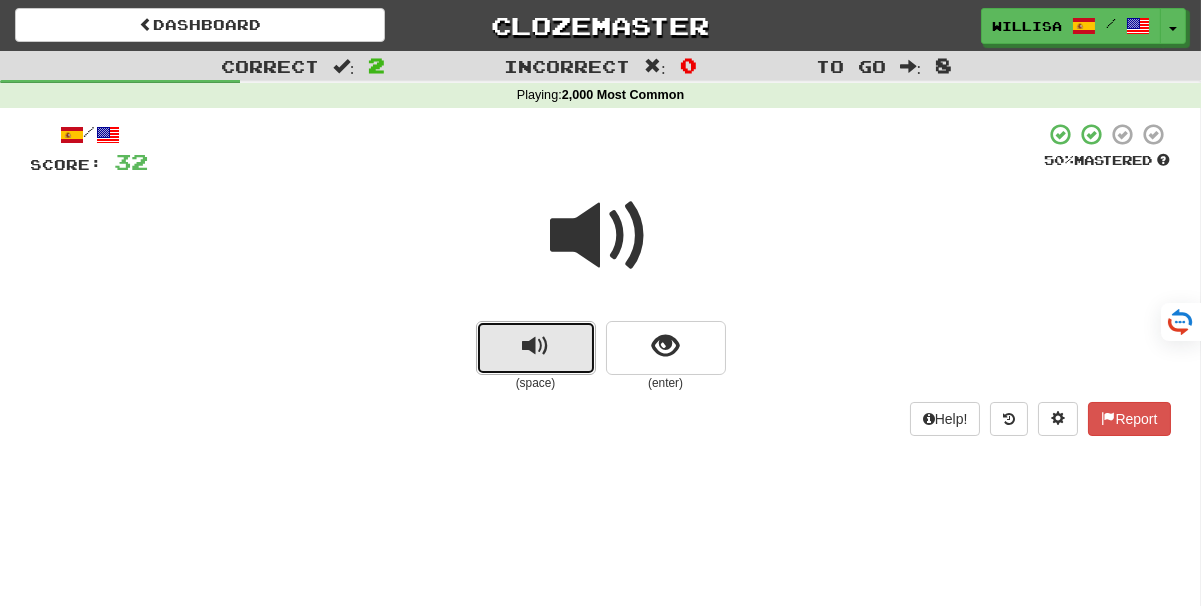click at bounding box center [536, 348] 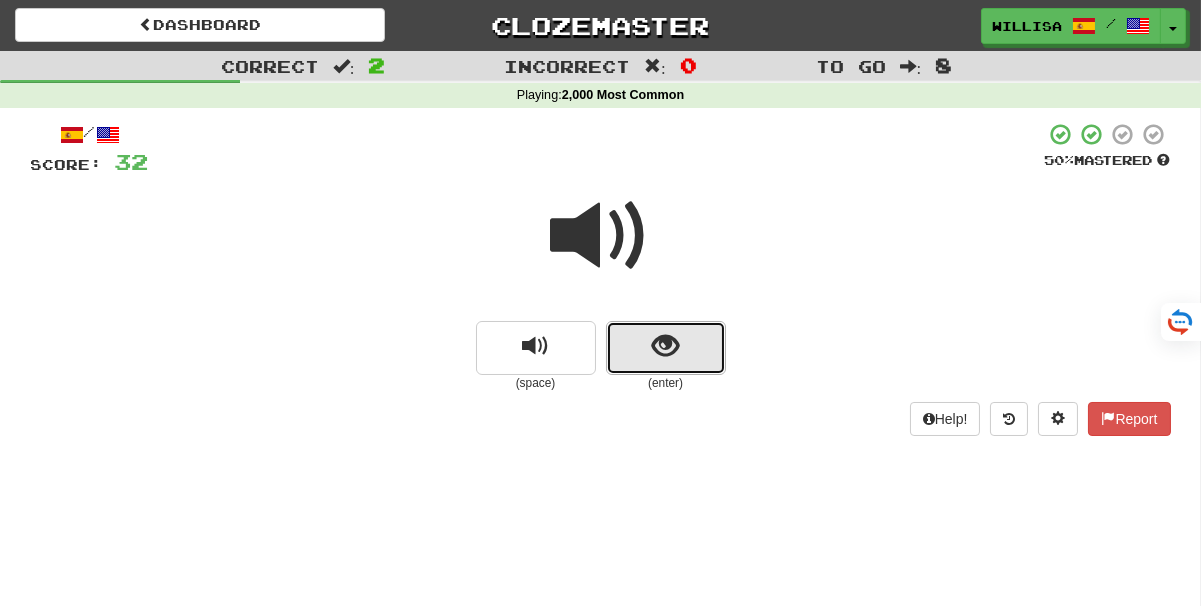 click at bounding box center [665, 346] 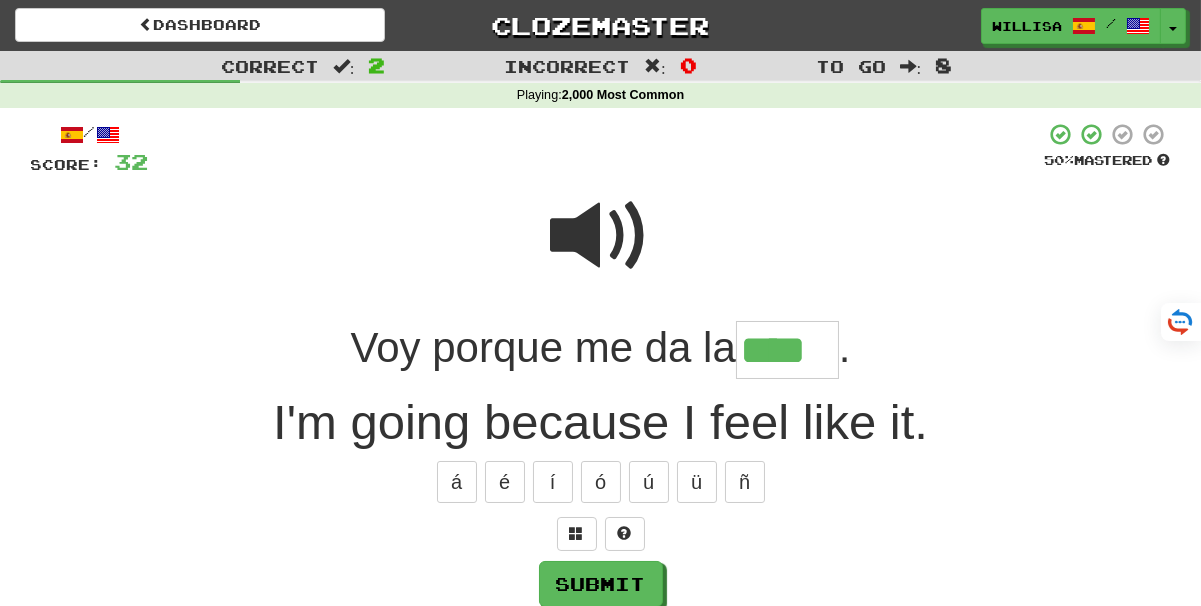 type on "****" 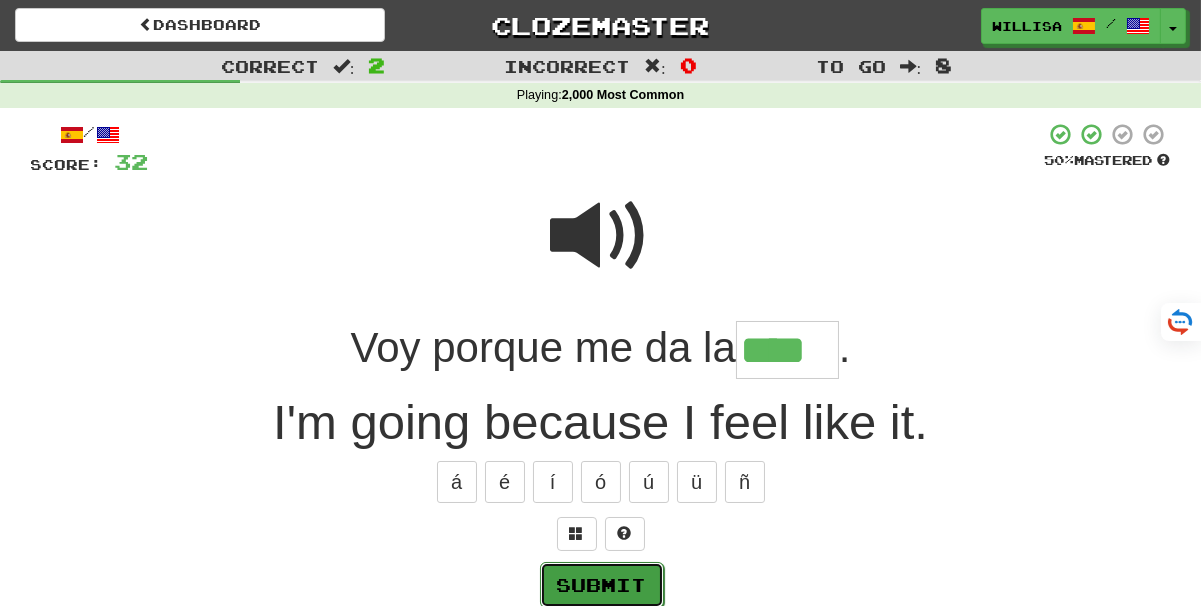 click on "Submit" at bounding box center (602, 585) 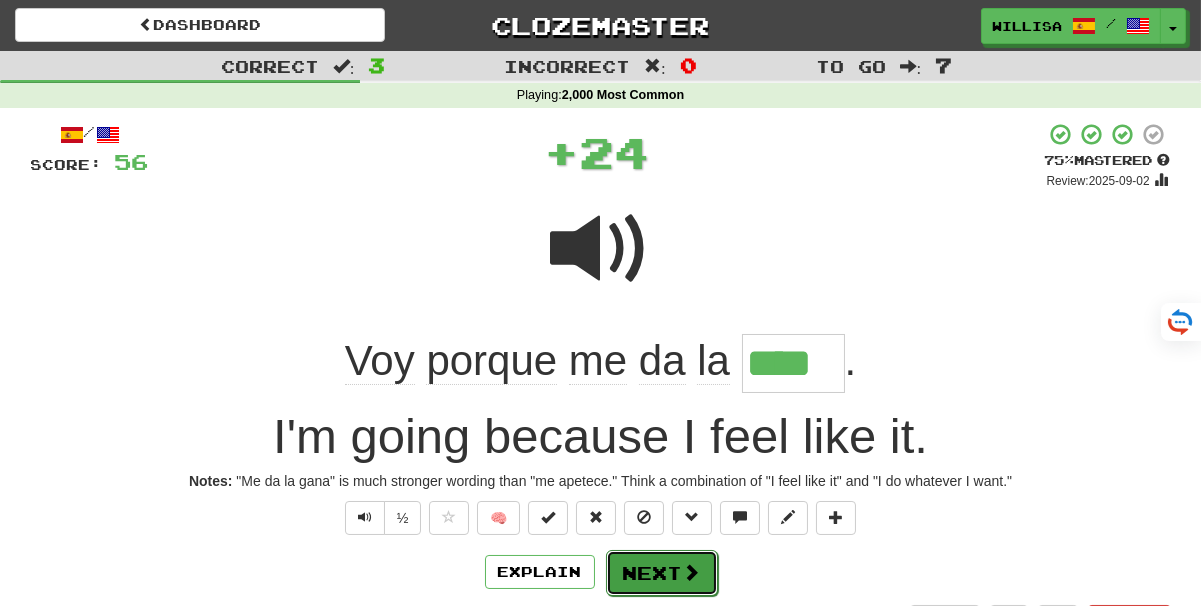click on "Next" at bounding box center (662, 573) 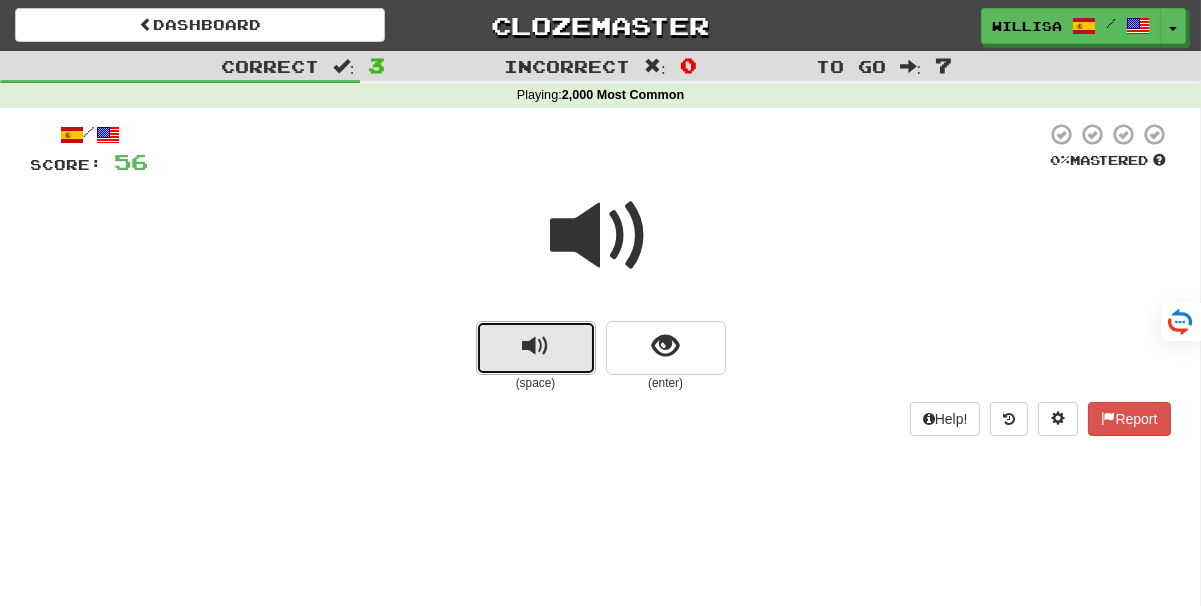 click at bounding box center [536, 348] 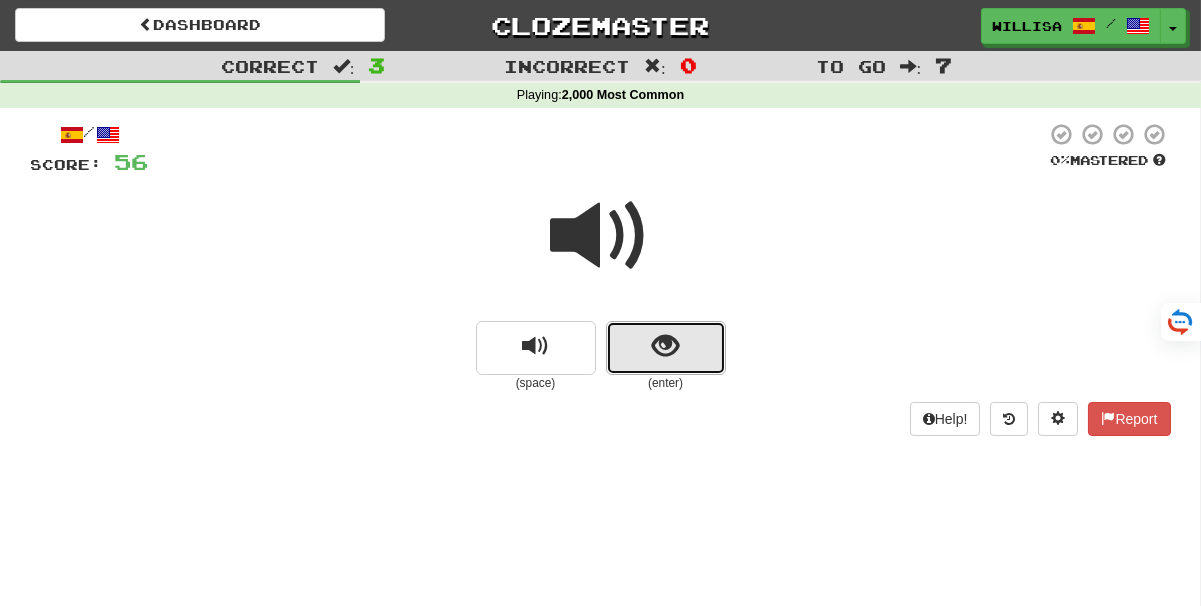click at bounding box center [666, 348] 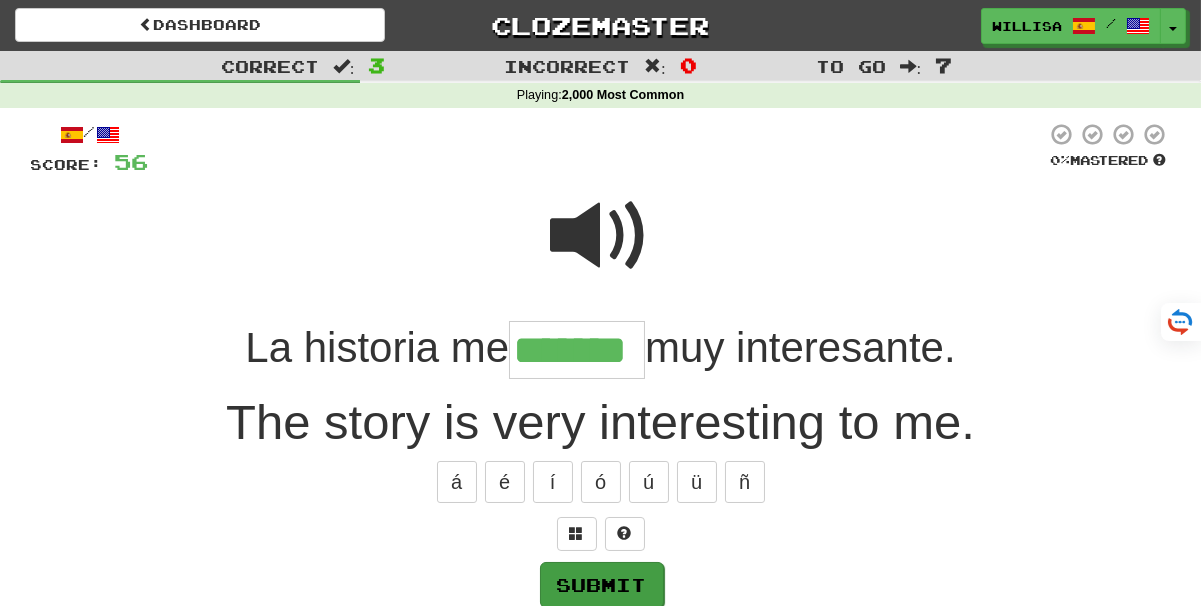 type on "*******" 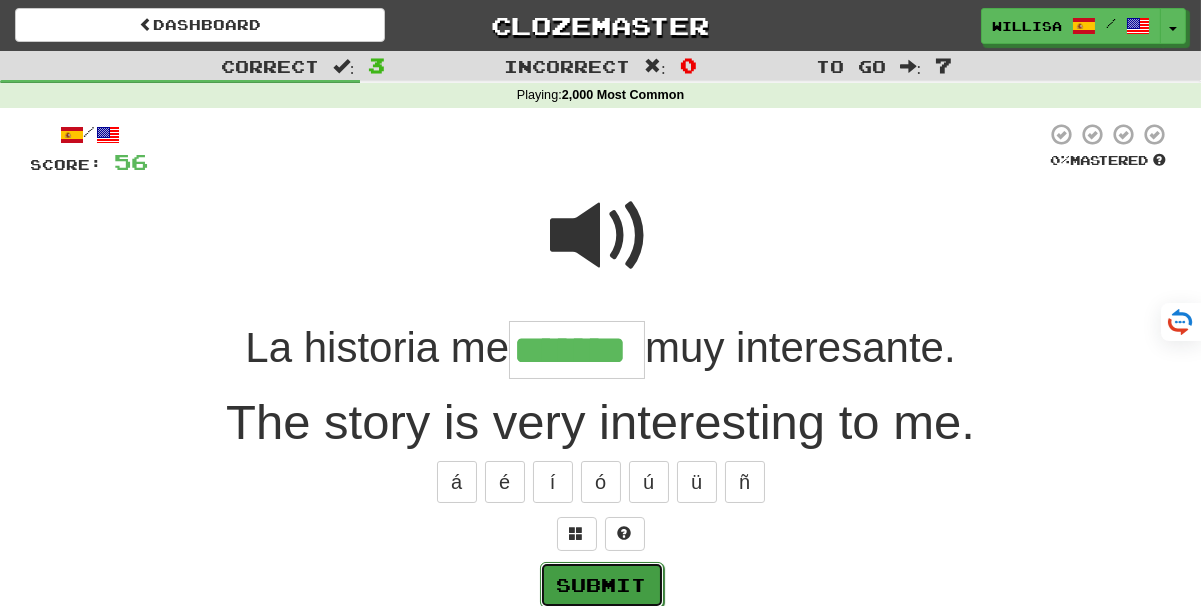 click on "Submit" at bounding box center [602, 585] 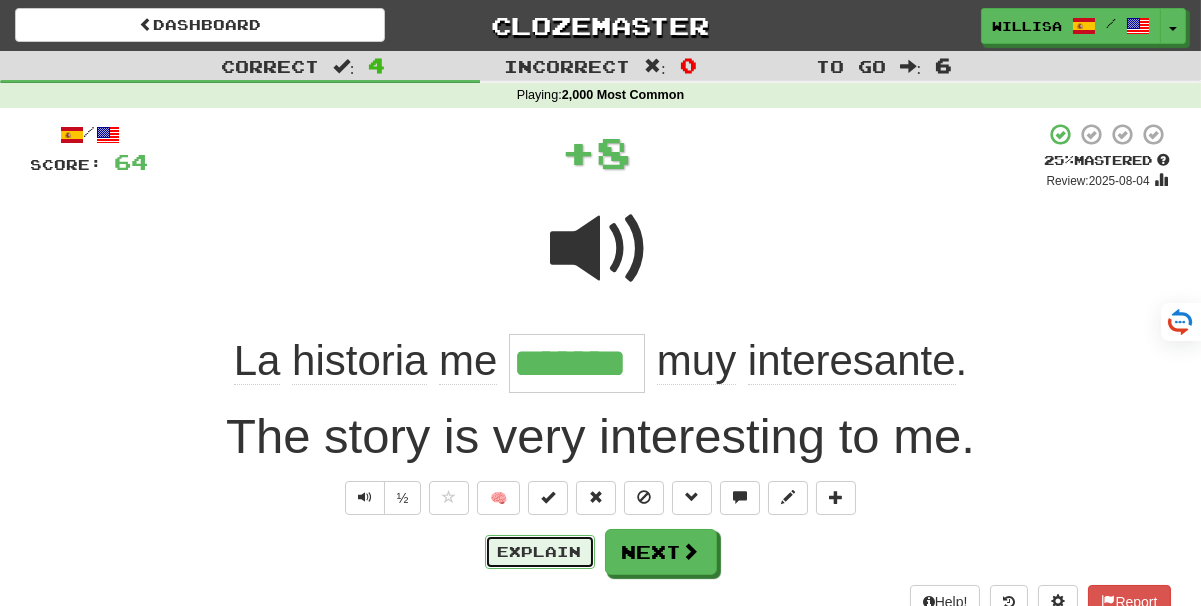 click on "Explain" at bounding box center [540, 552] 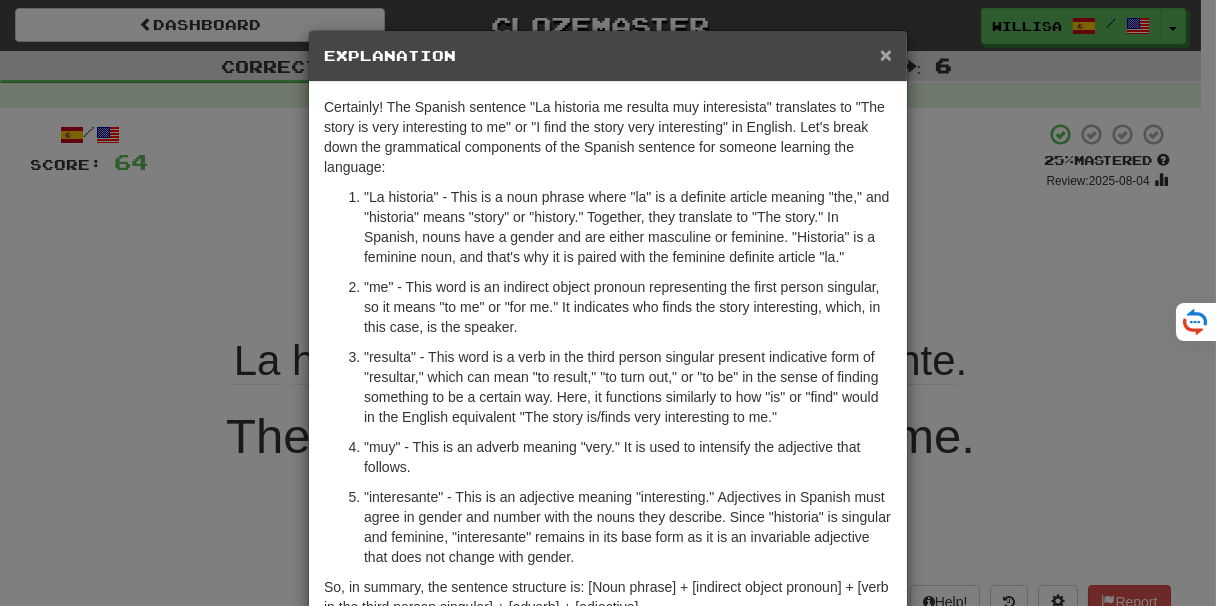 click on "×" at bounding box center (886, 54) 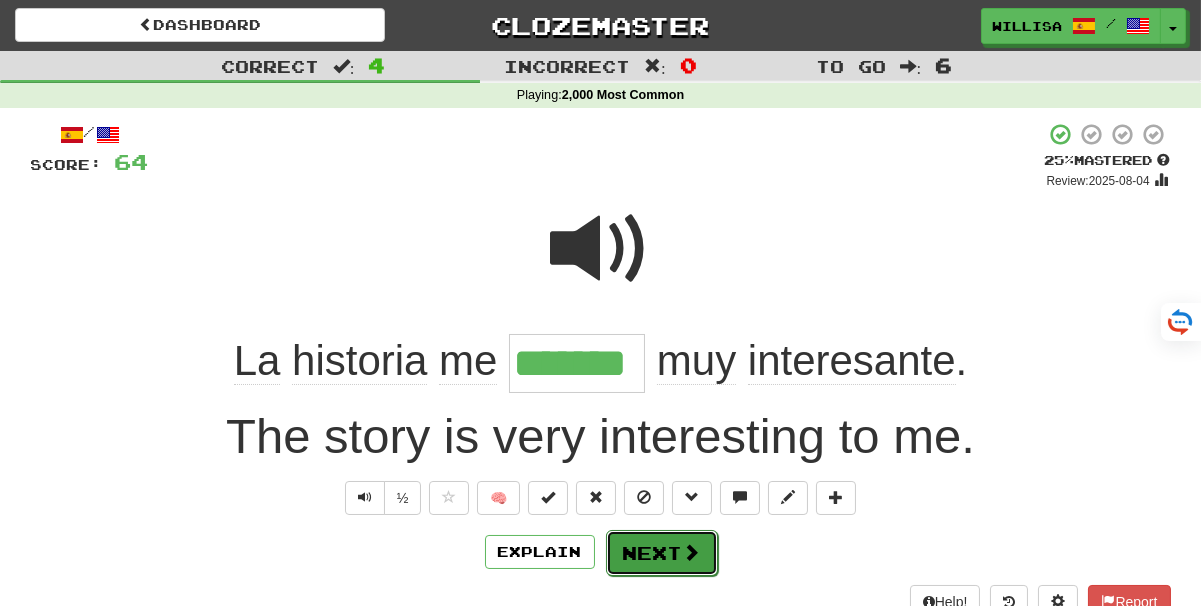 click on "Next" at bounding box center (662, 553) 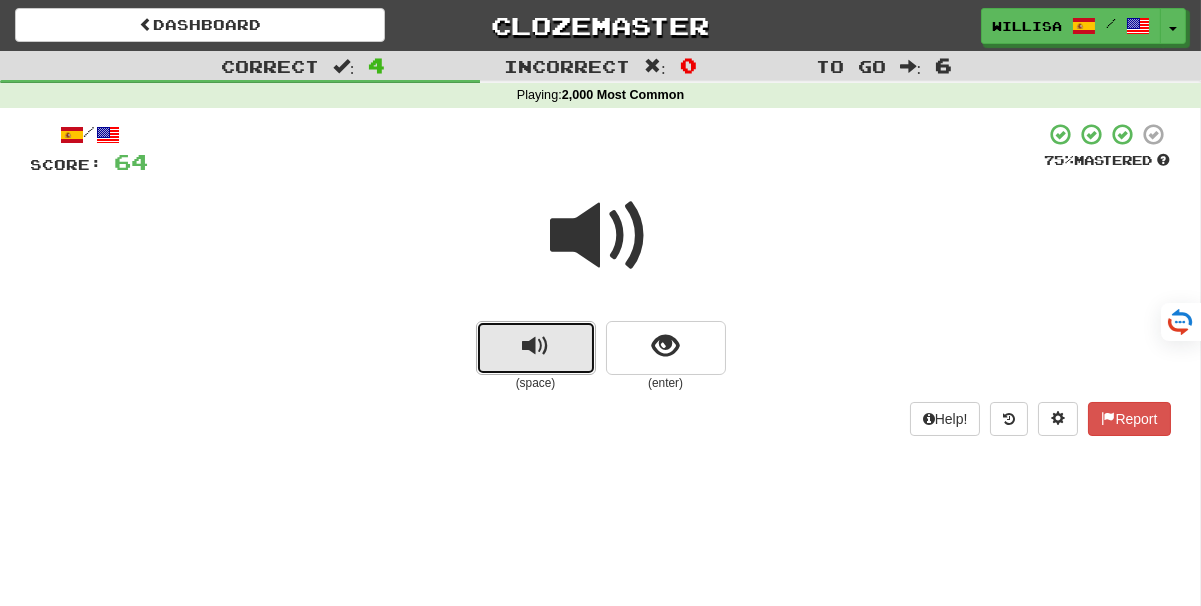 click at bounding box center [536, 348] 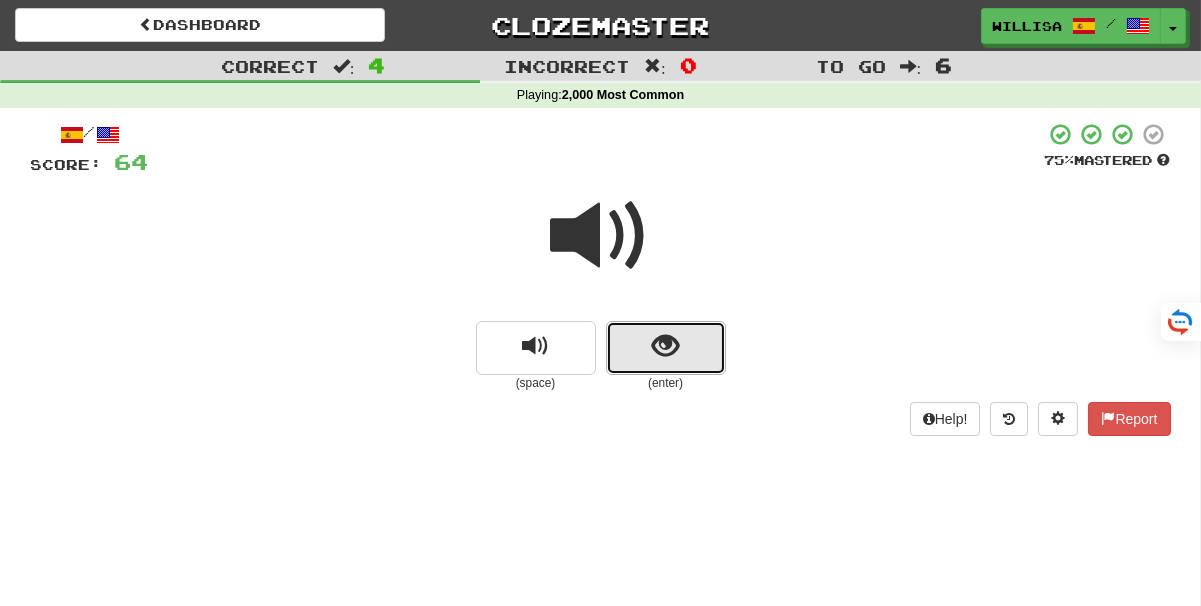 click at bounding box center [666, 348] 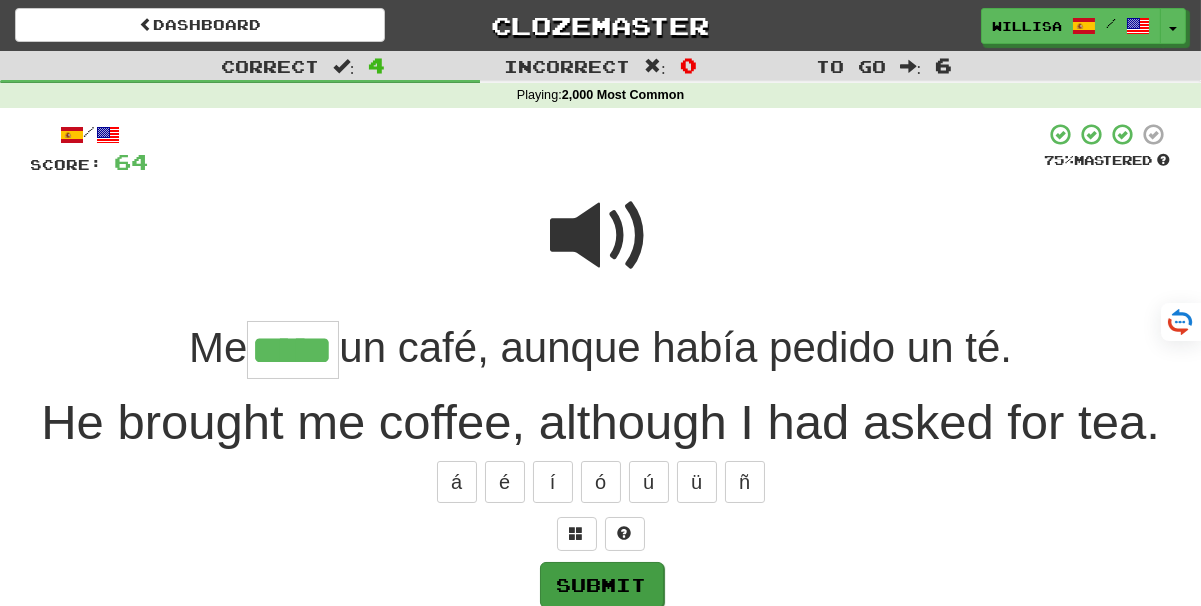 type on "*****" 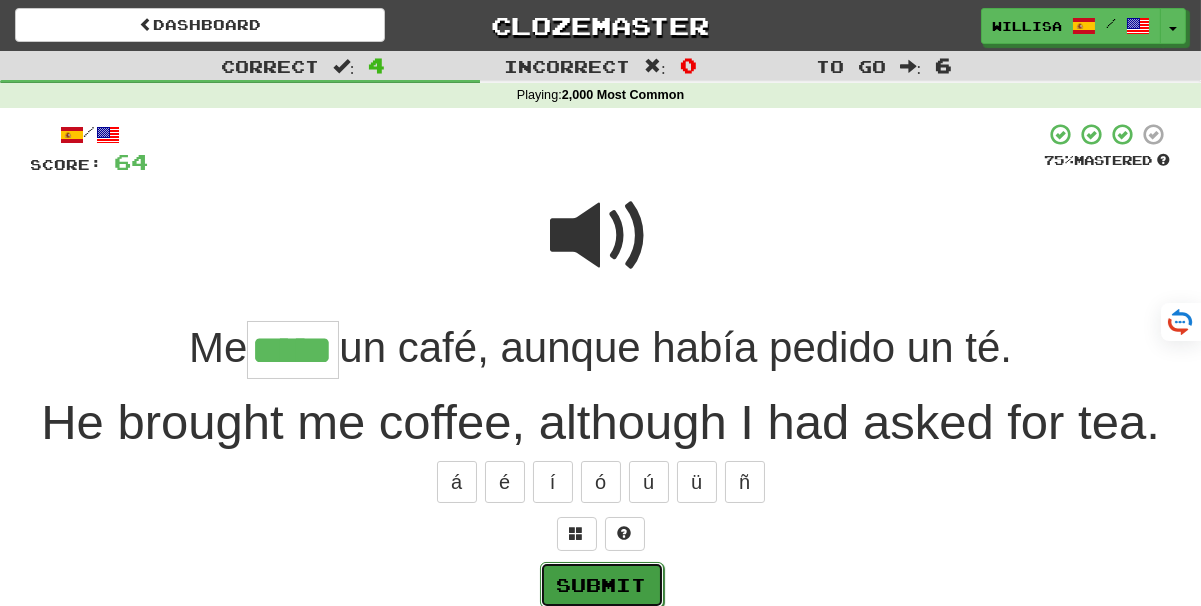 click on "Submit" at bounding box center (602, 585) 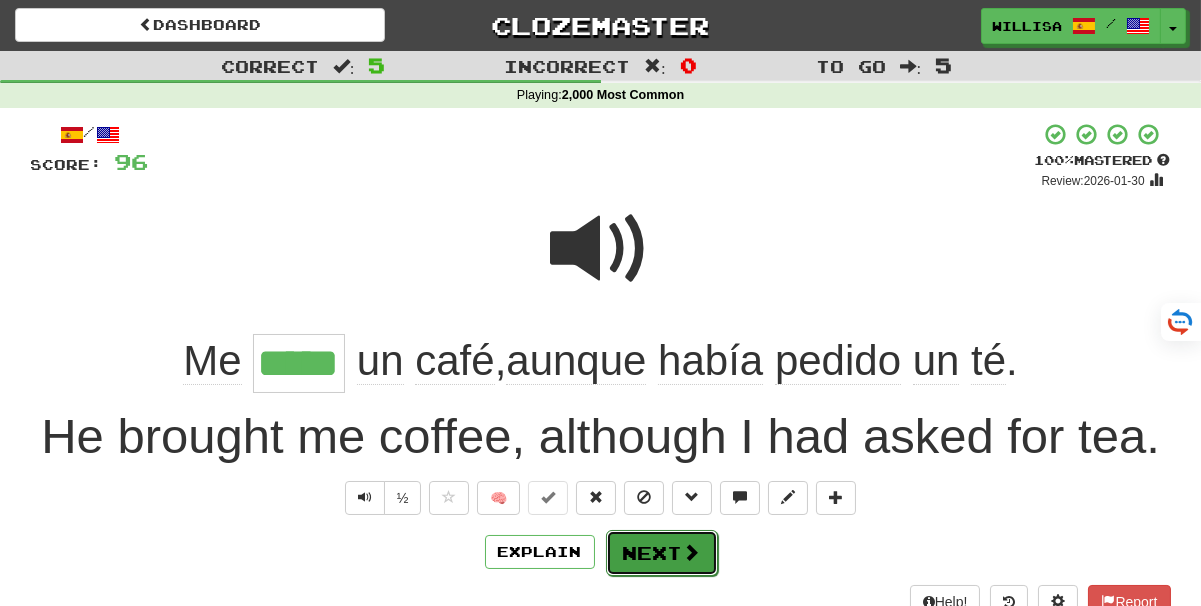 click on "Next" at bounding box center [662, 553] 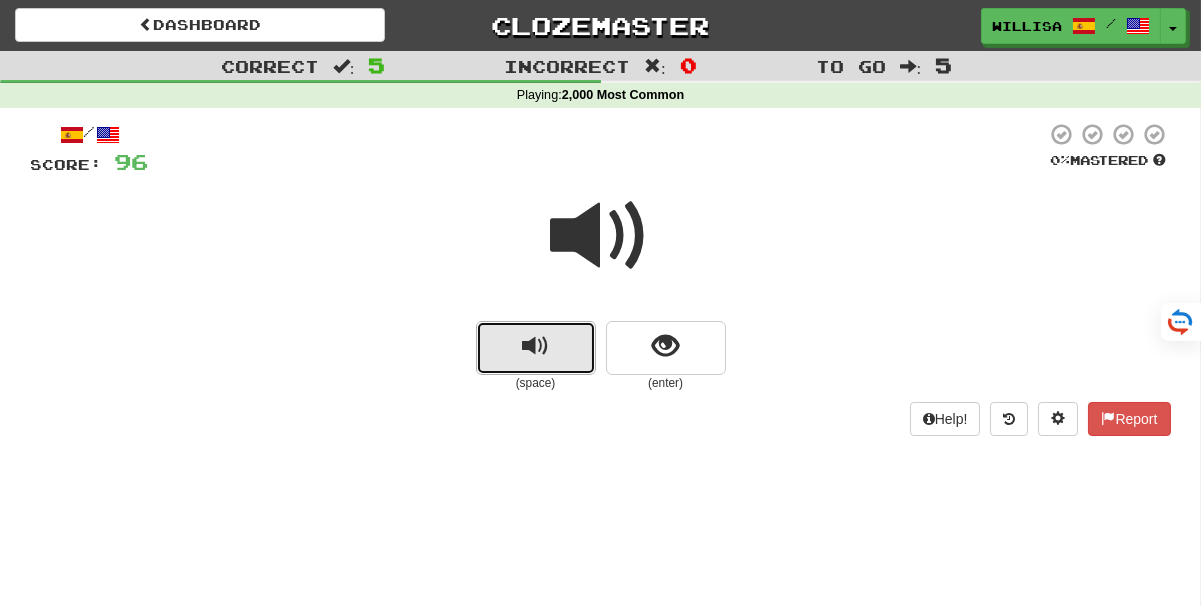 click at bounding box center (535, 346) 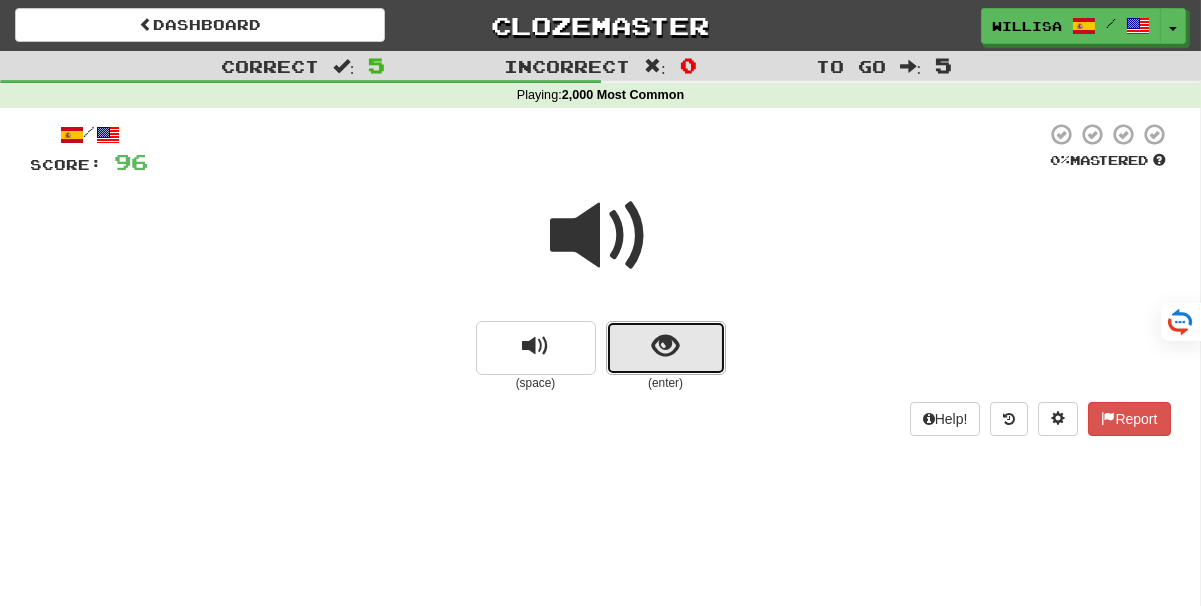 click at bounding box center (665, 346) 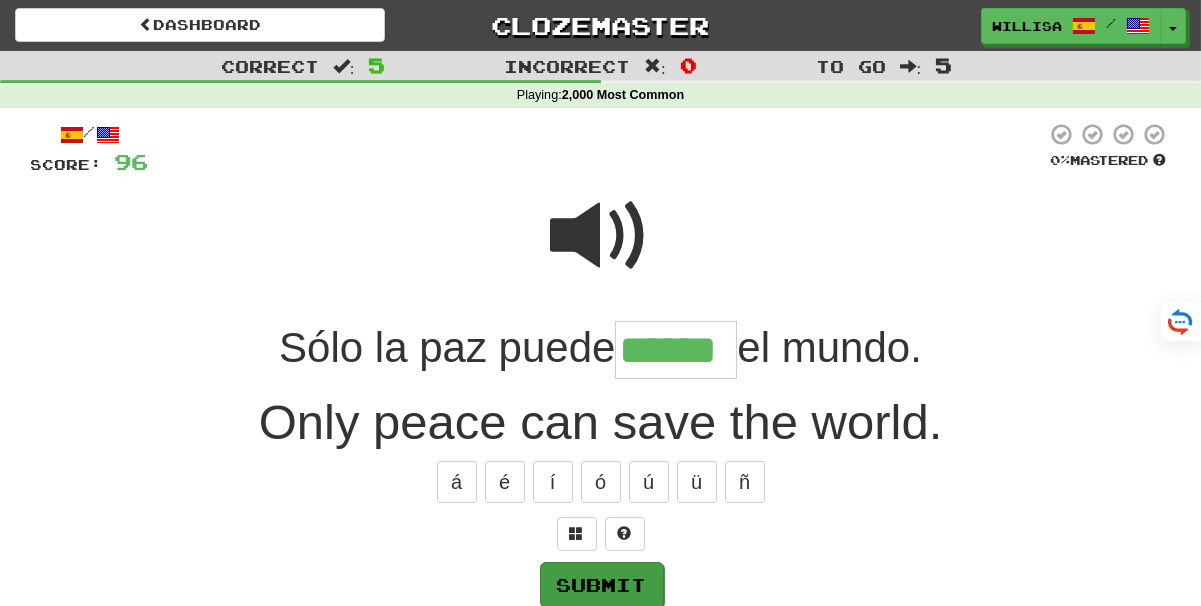 type on "******" 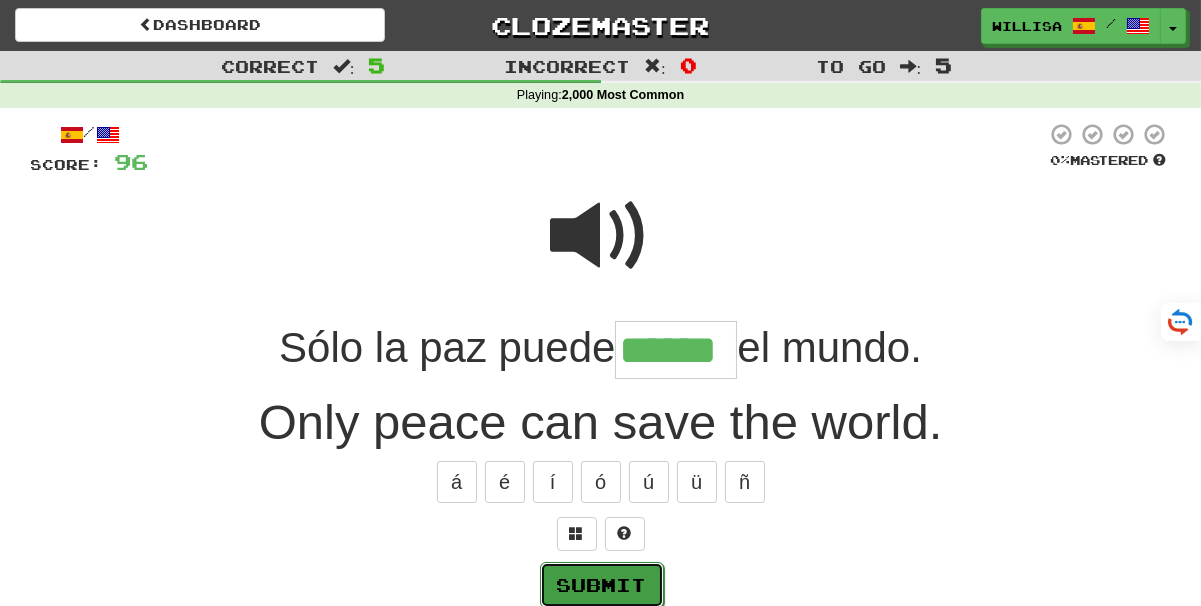 click on "Submit" at bounding box center [602, 585] 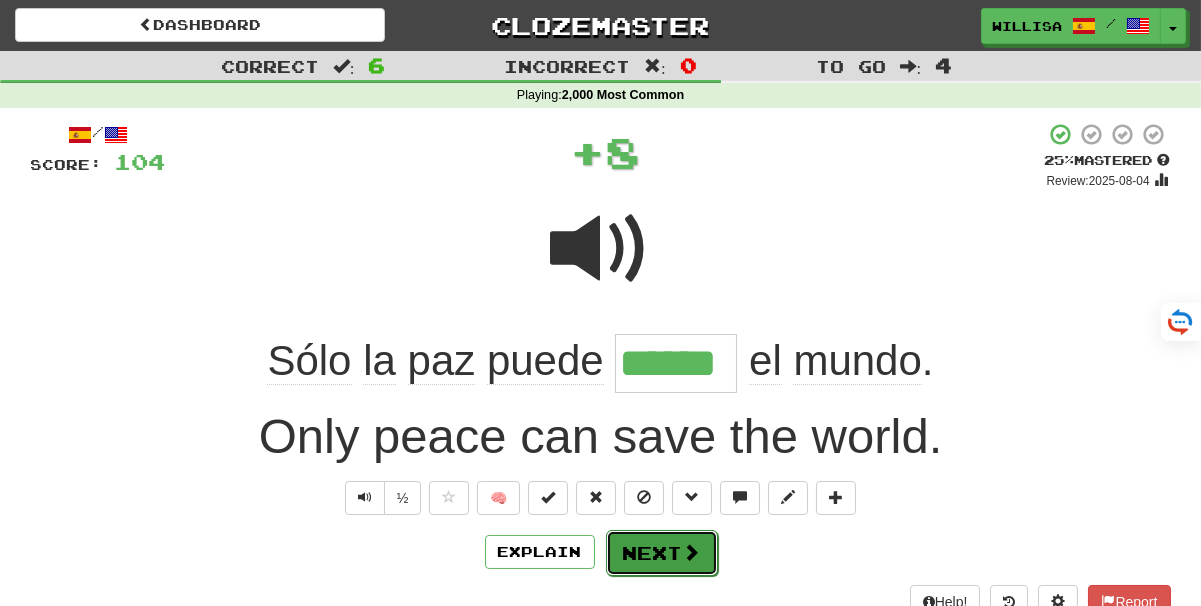 click on "Next" at bounding box center (662, 553) 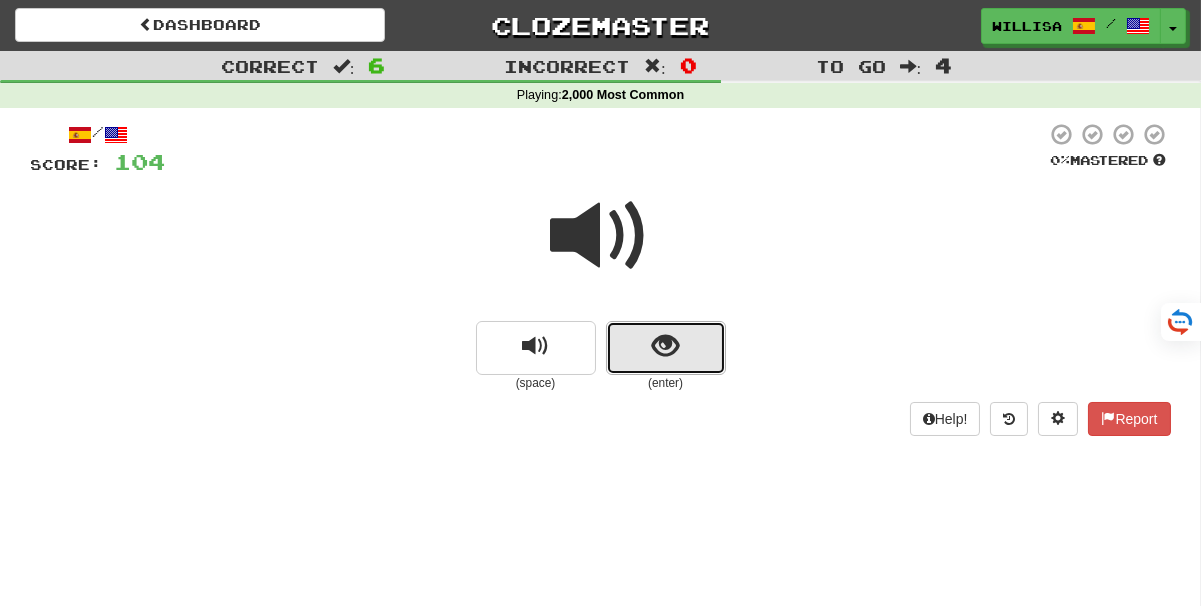 click at bounding box center [666, 348] 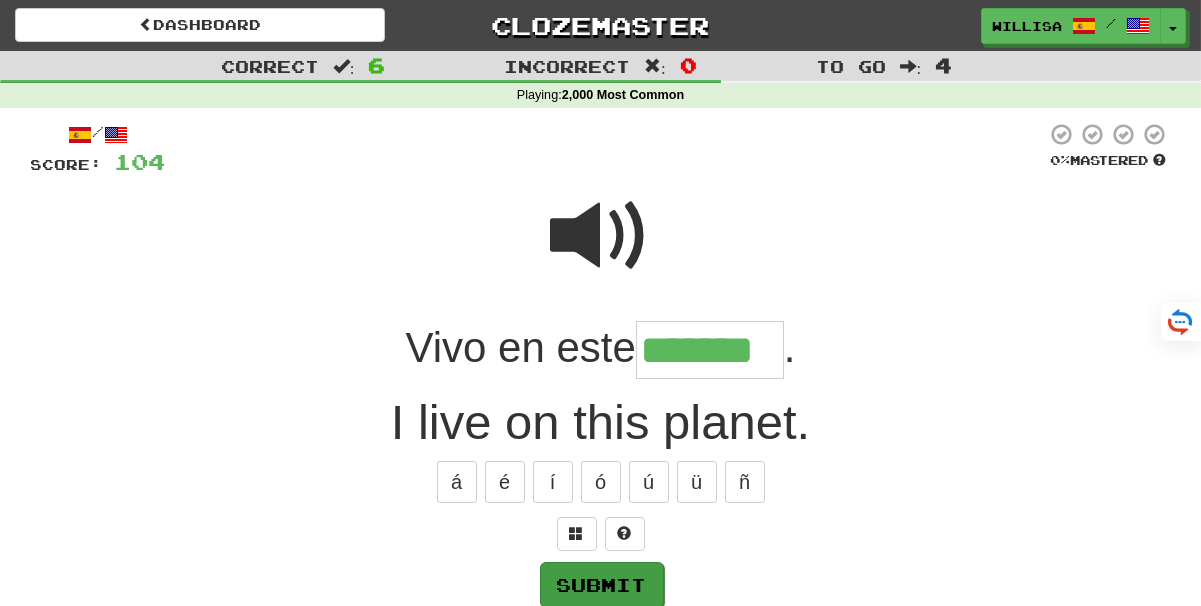 type on "*******" 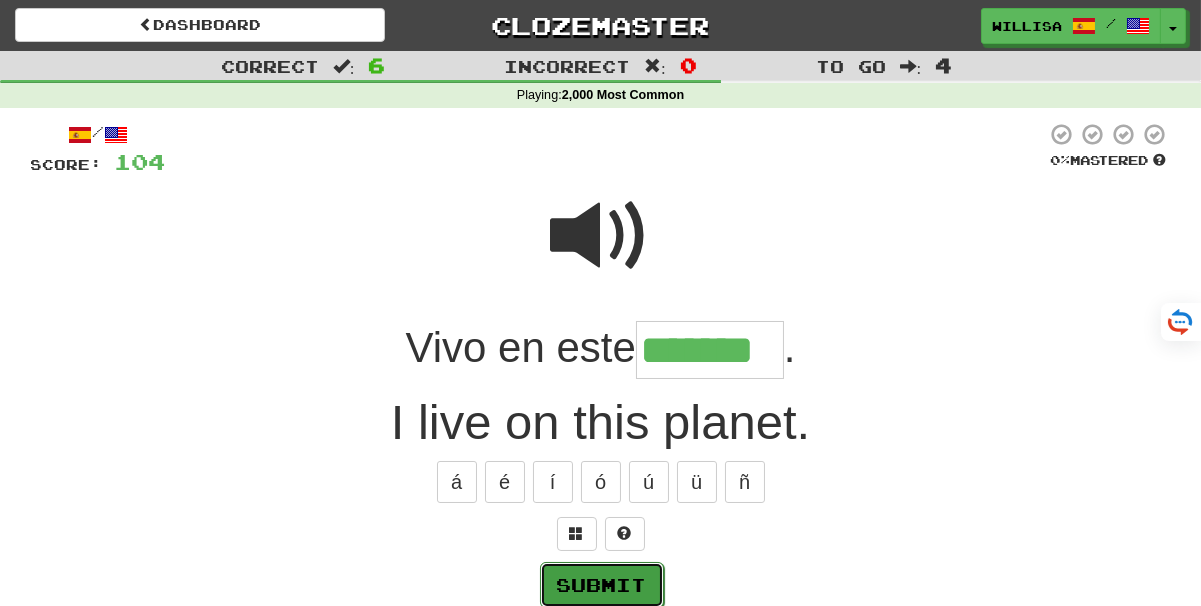 click on "Submit" at bounding box center [602, 585] 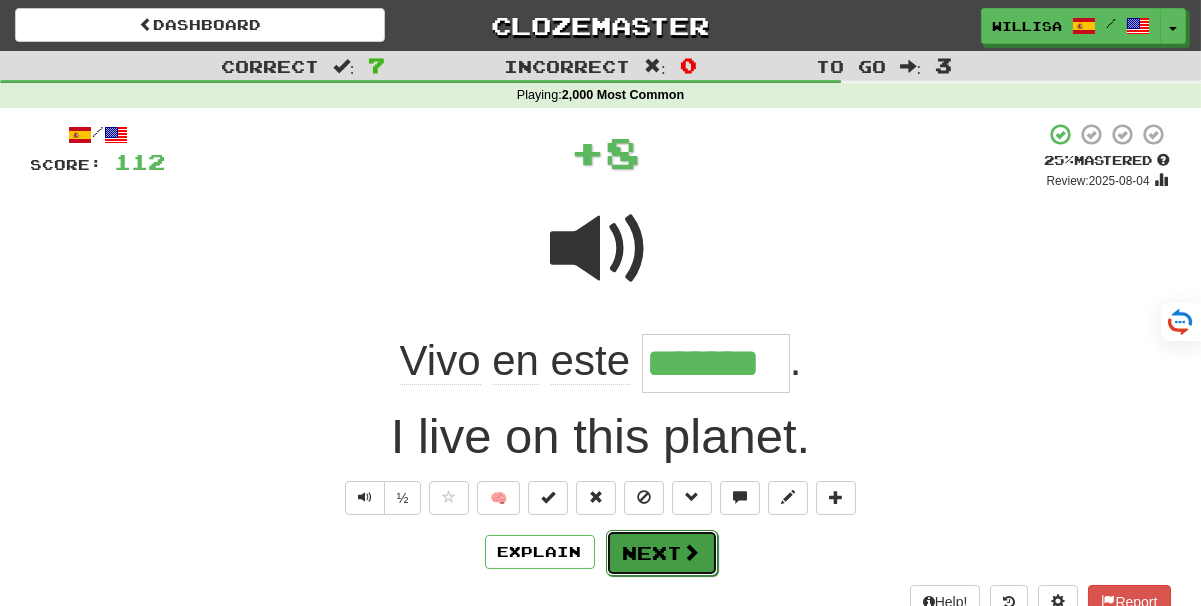 click on "Next" at bounding box center [662, 553] 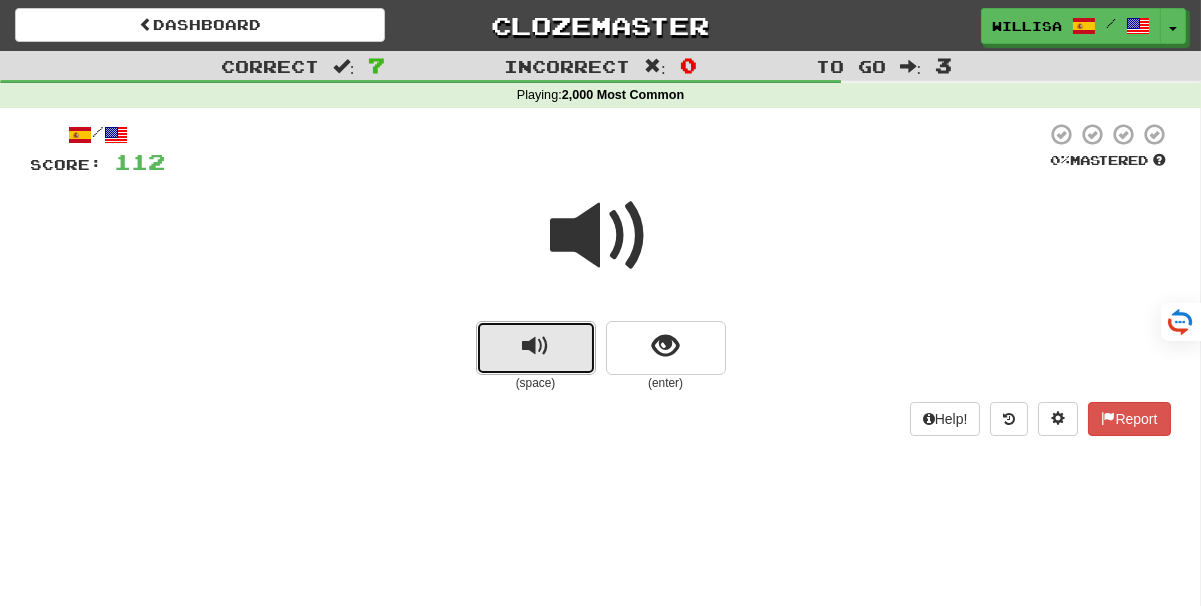 click at bounding box center (536, 348) 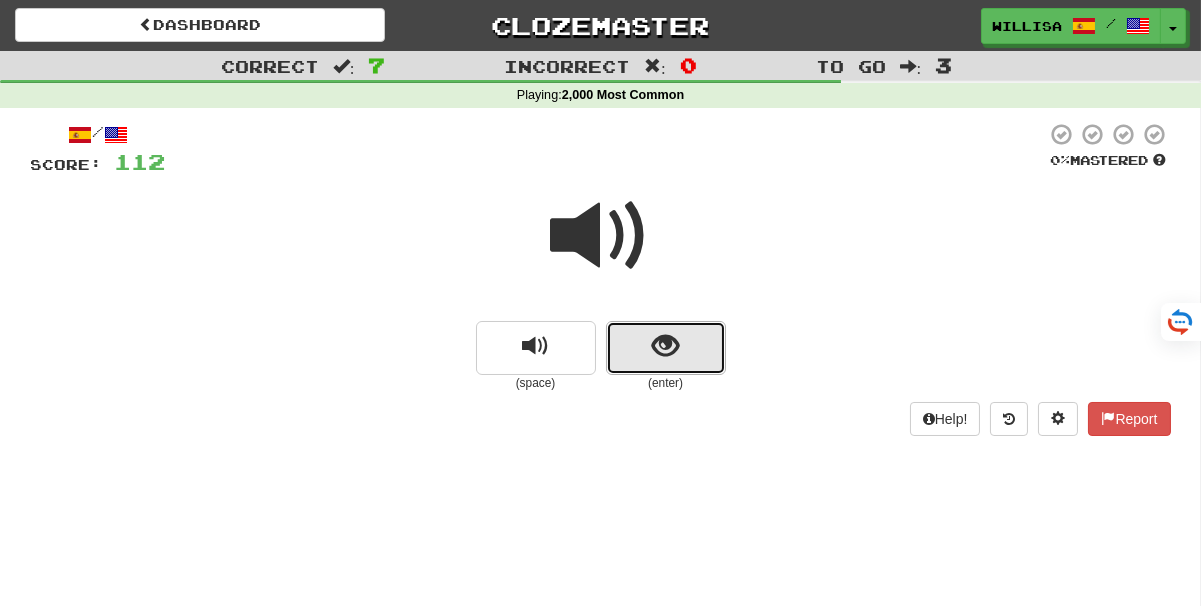 click at bounding box center [665, 346] 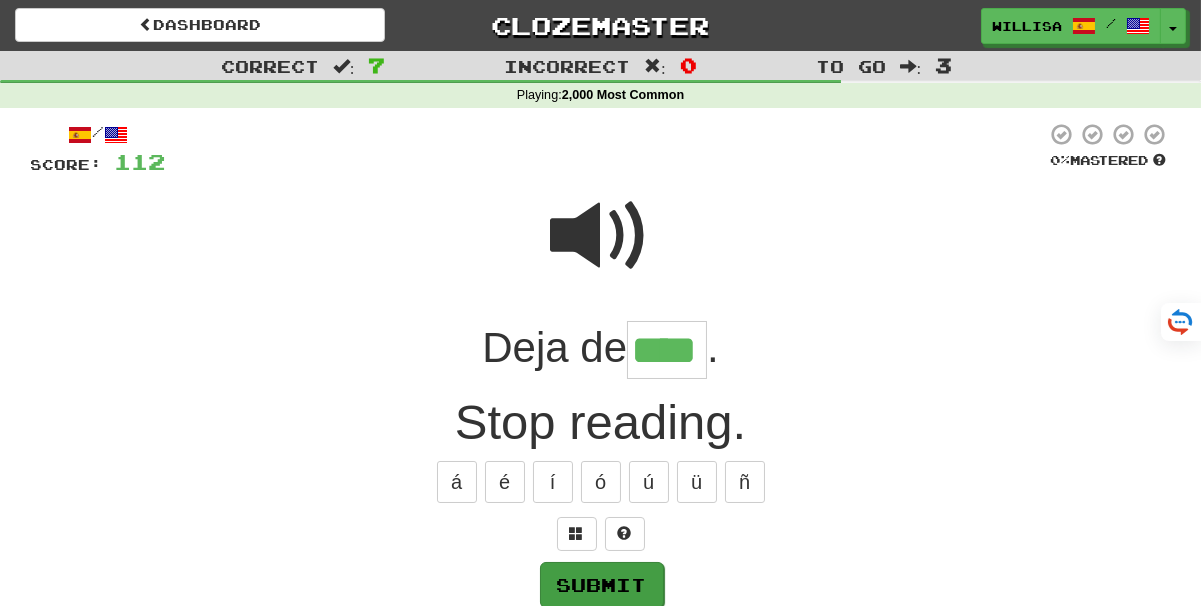 type on "****" 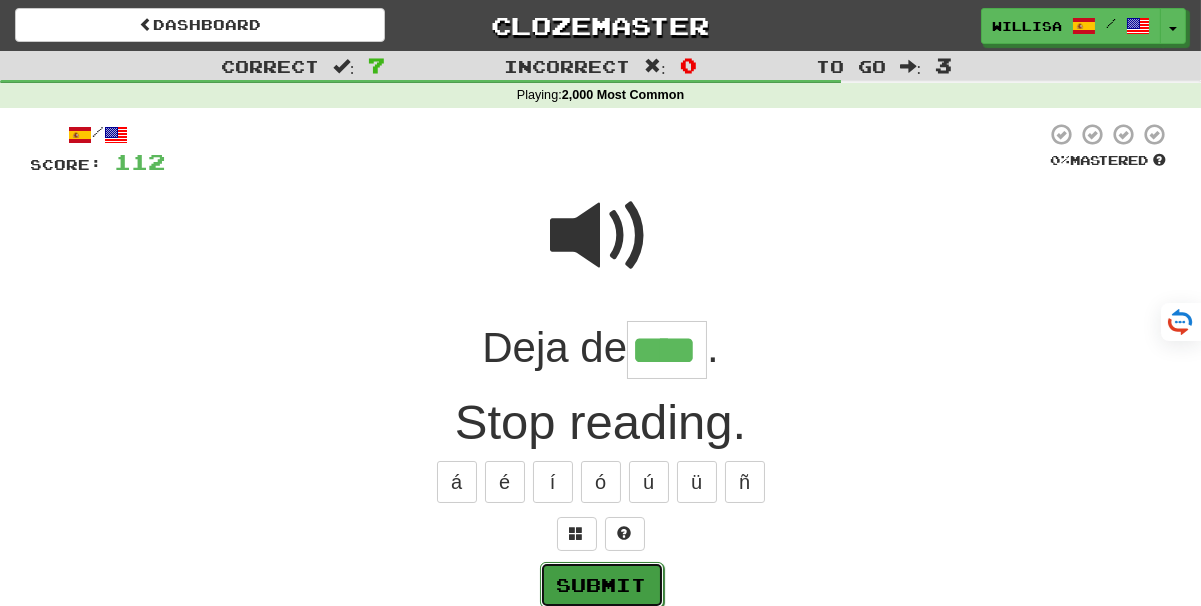 click on "Submit" at bounding box center [602, 585] 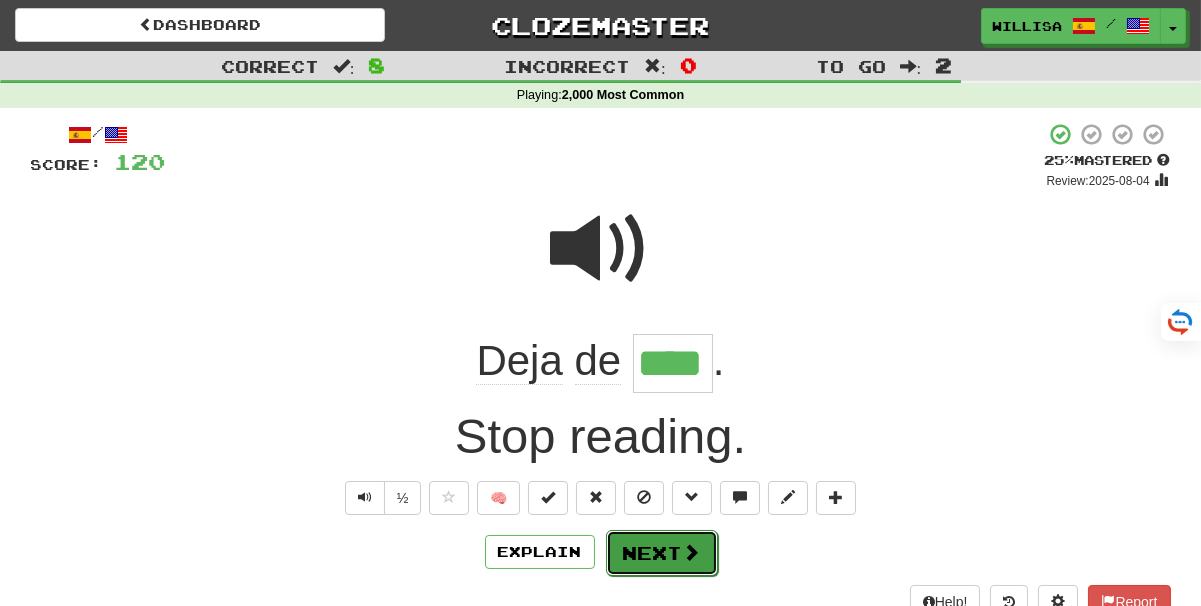 click on "Next" at bounding box center [662, 553] 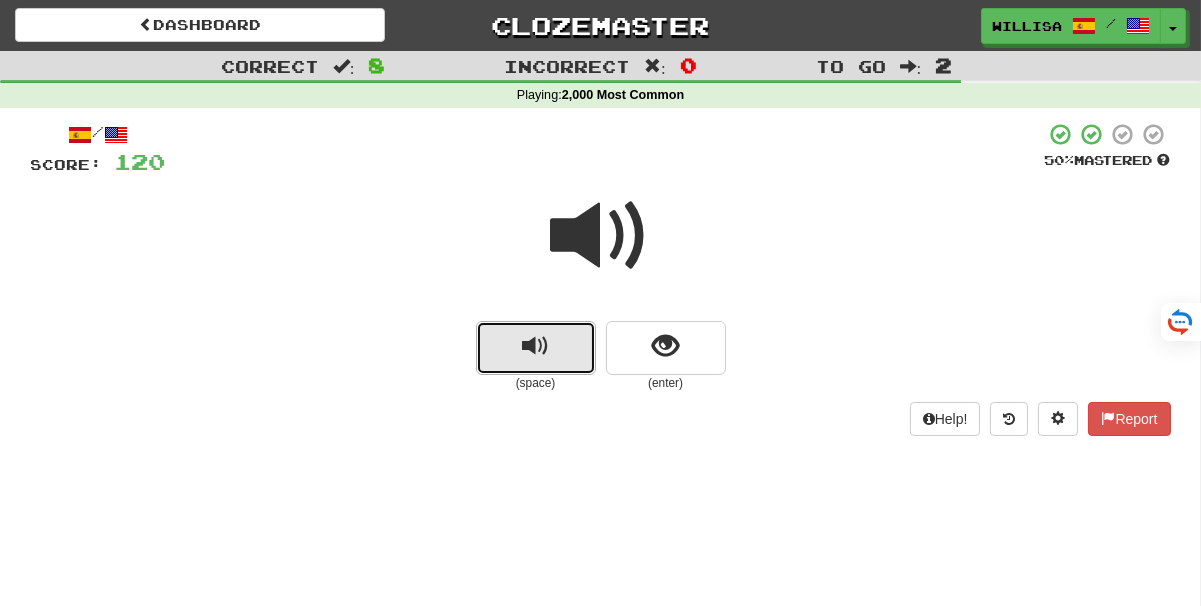 click at bounding box center (536, 348) 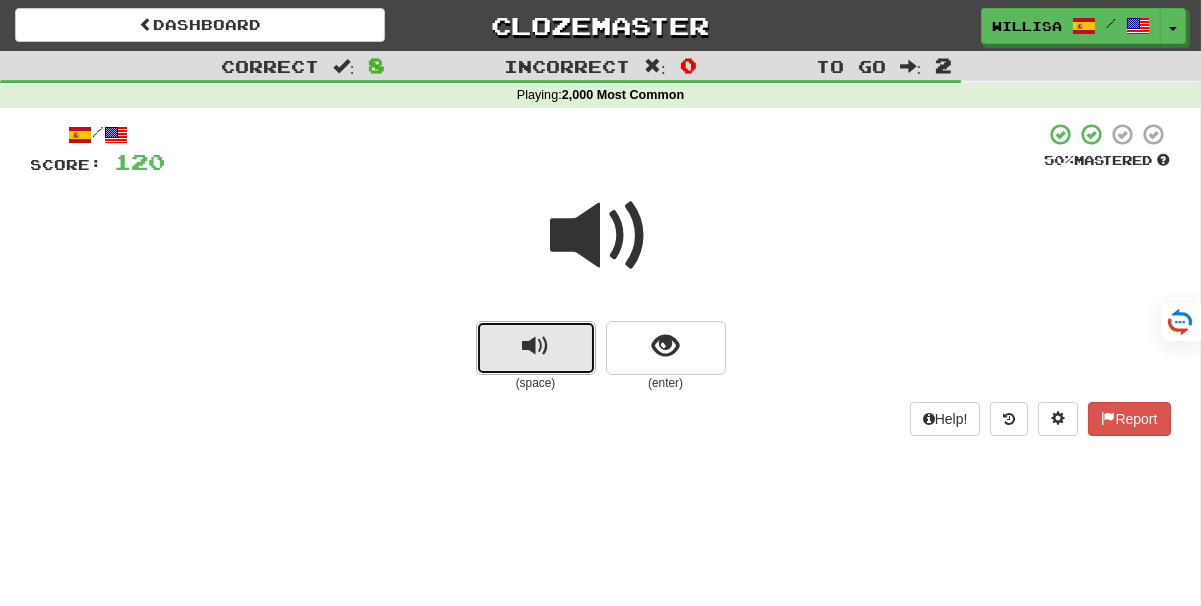 click at bounding box center [536, 348] 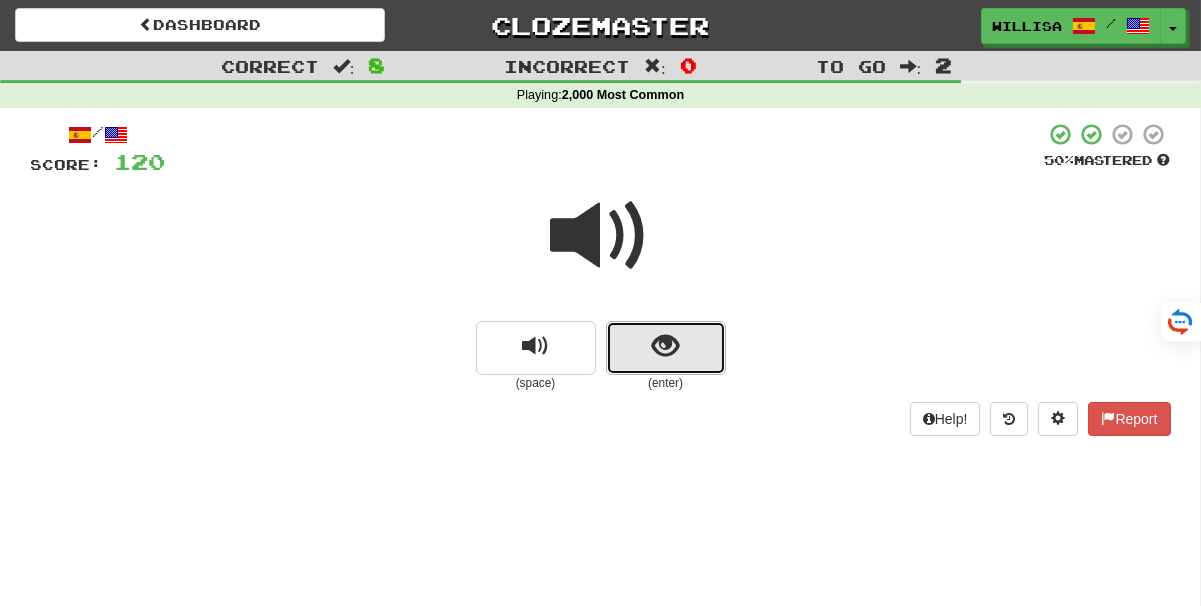 click at bounding box center [665, 346] 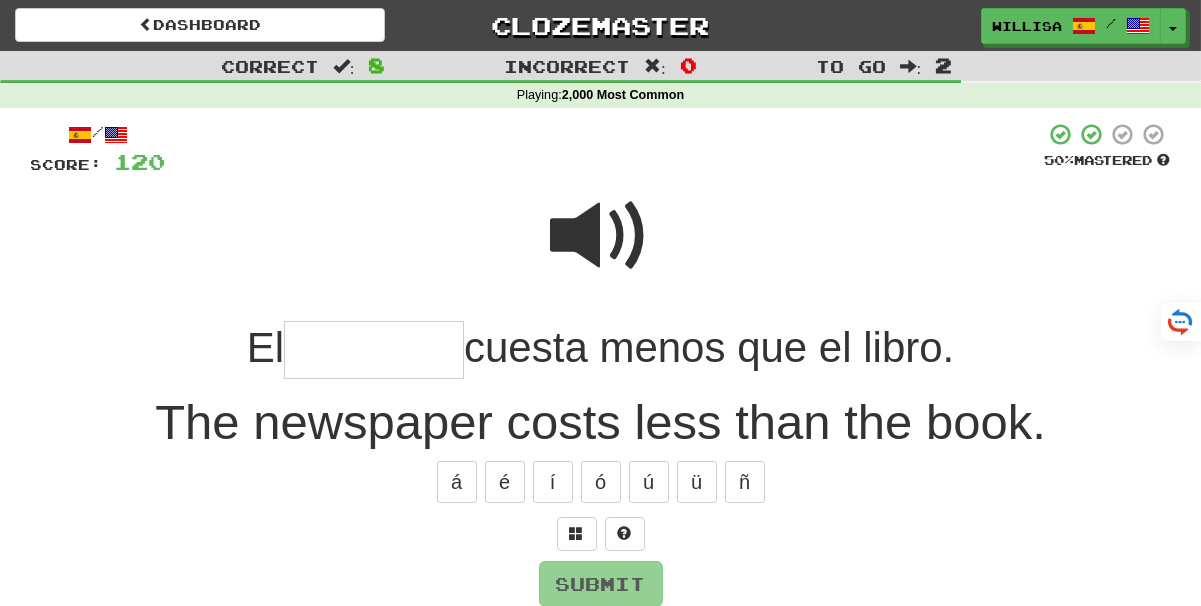 click at bounding box center [601, 236] 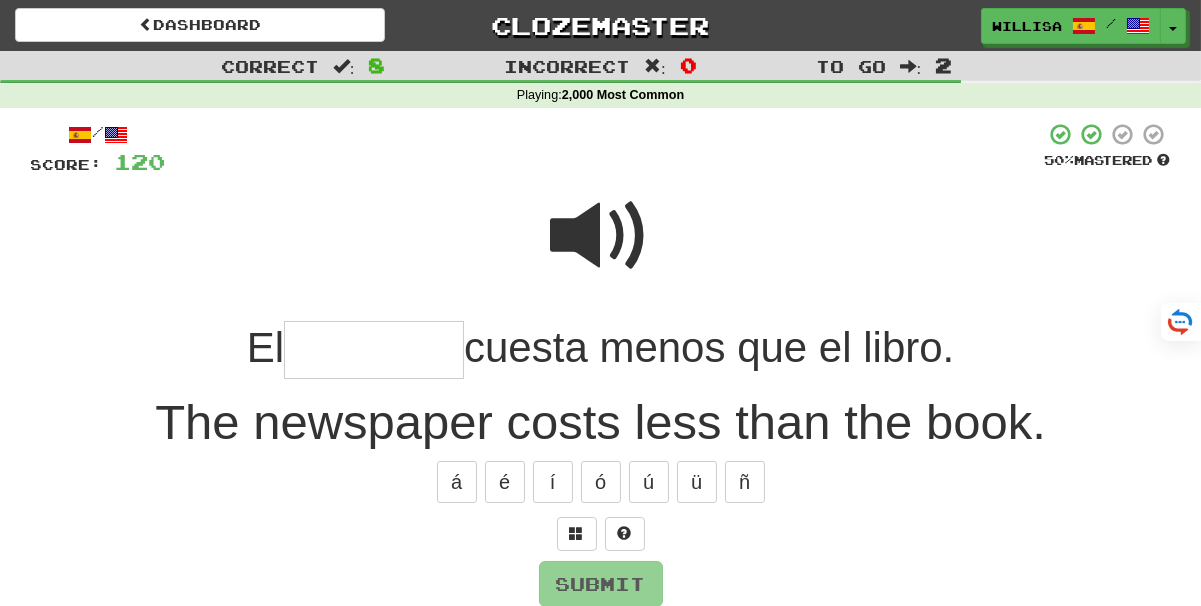 click at bounding box center (601, 236) 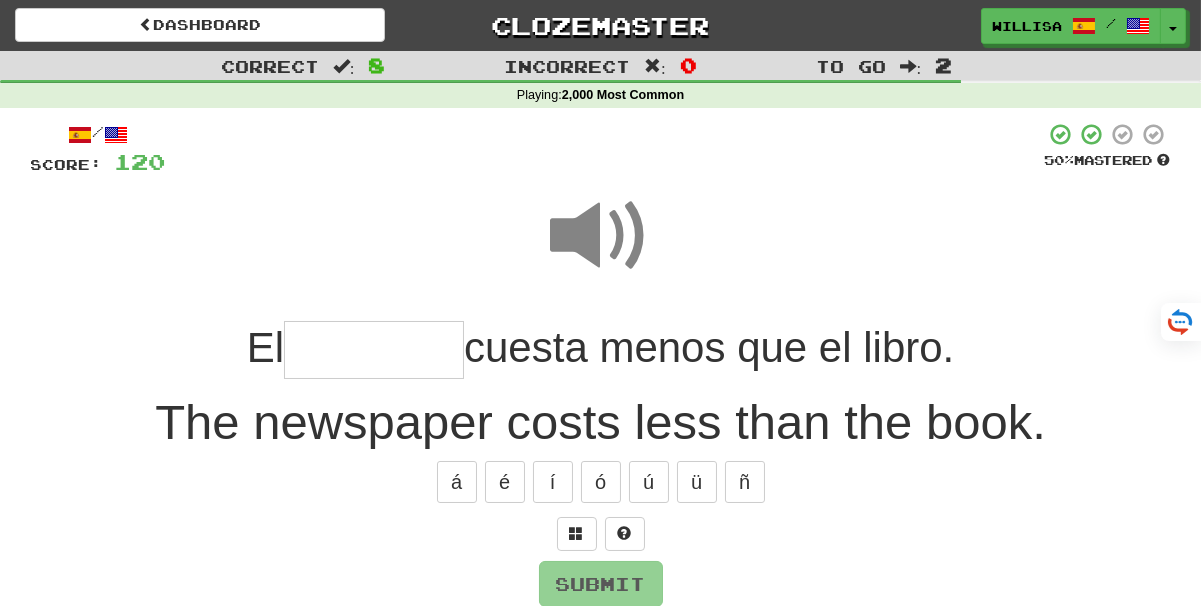click at bounding box center [374, 350] 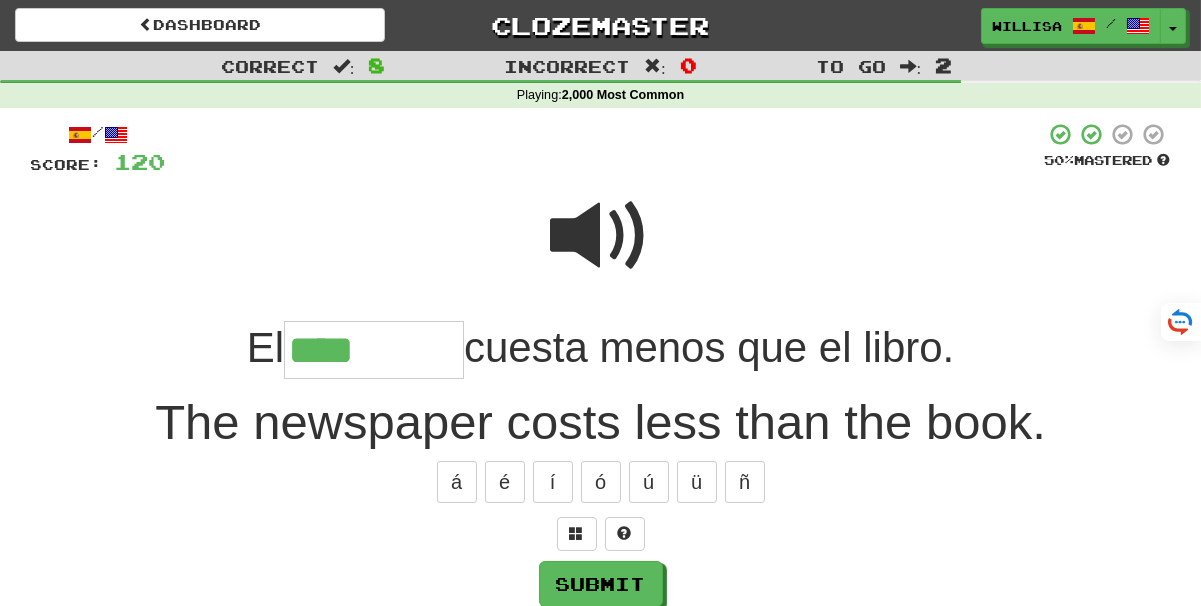 click at bounding box center (601, 236) 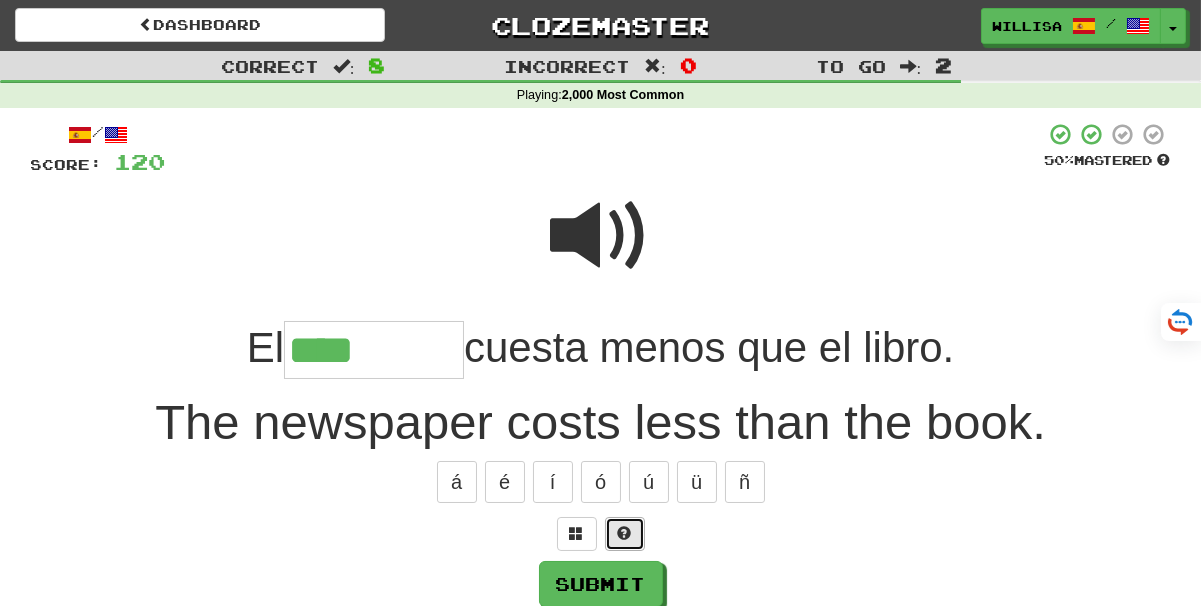 click at bounding box center (625, 533) 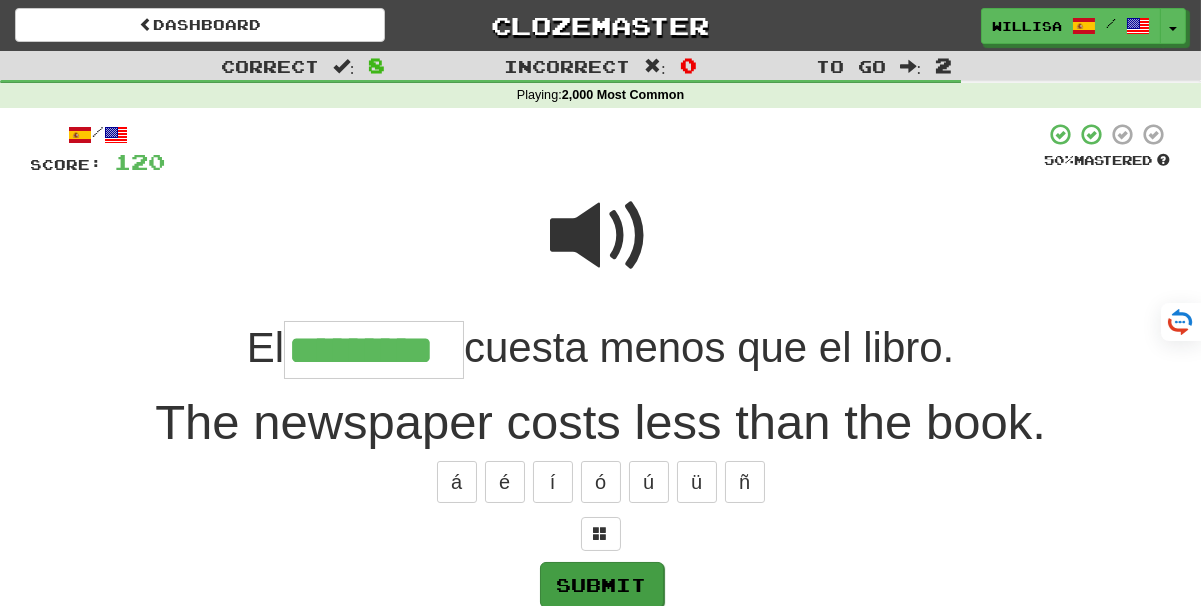 type on "*********" 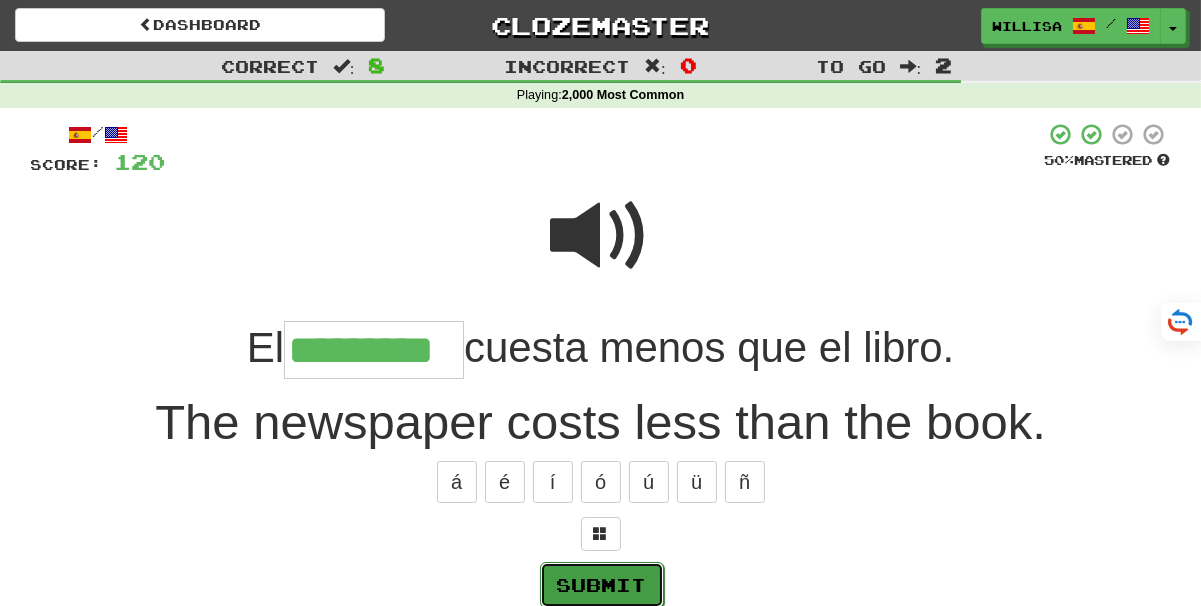 click on "Submit" at bounding box center [602, 585] 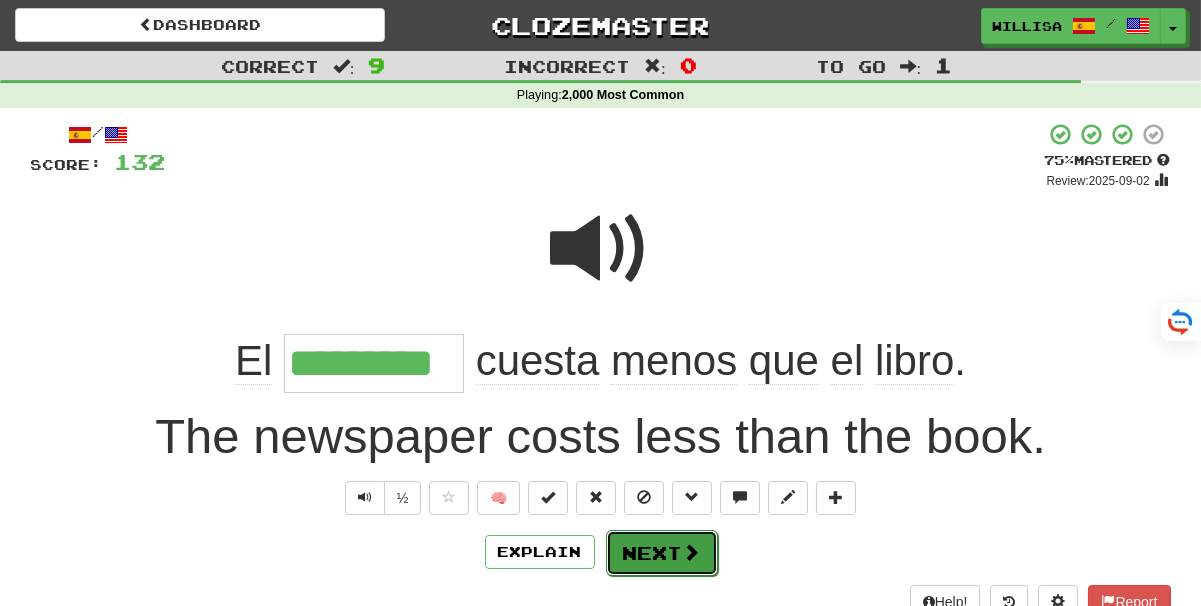 click on "Next" at bounding box center [662, 553] 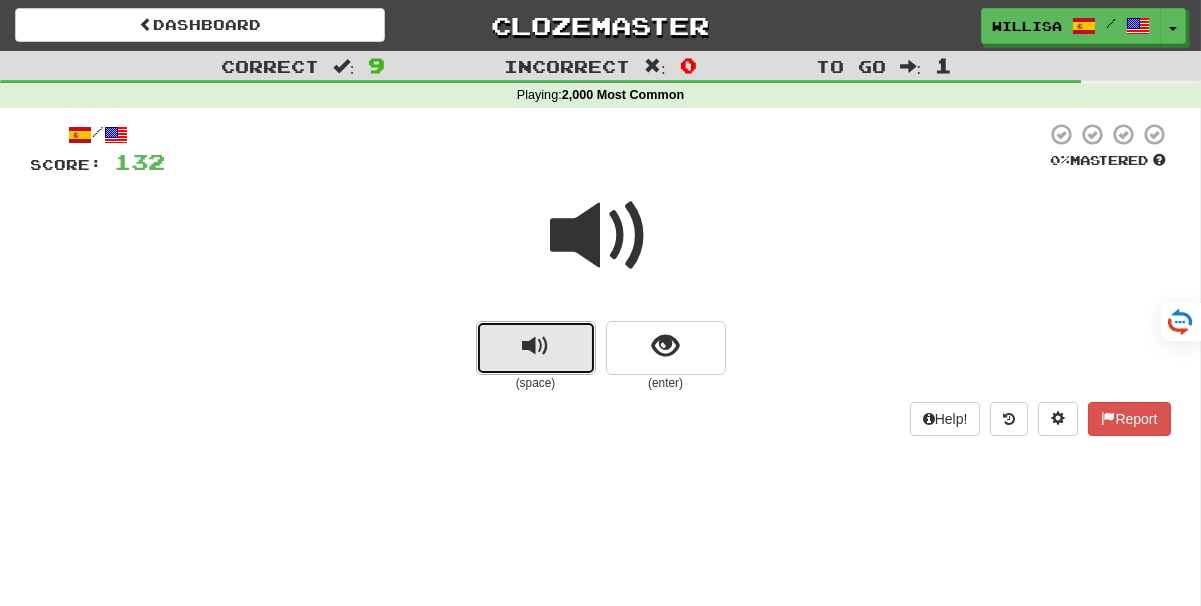click at bounding box center (535, 346) 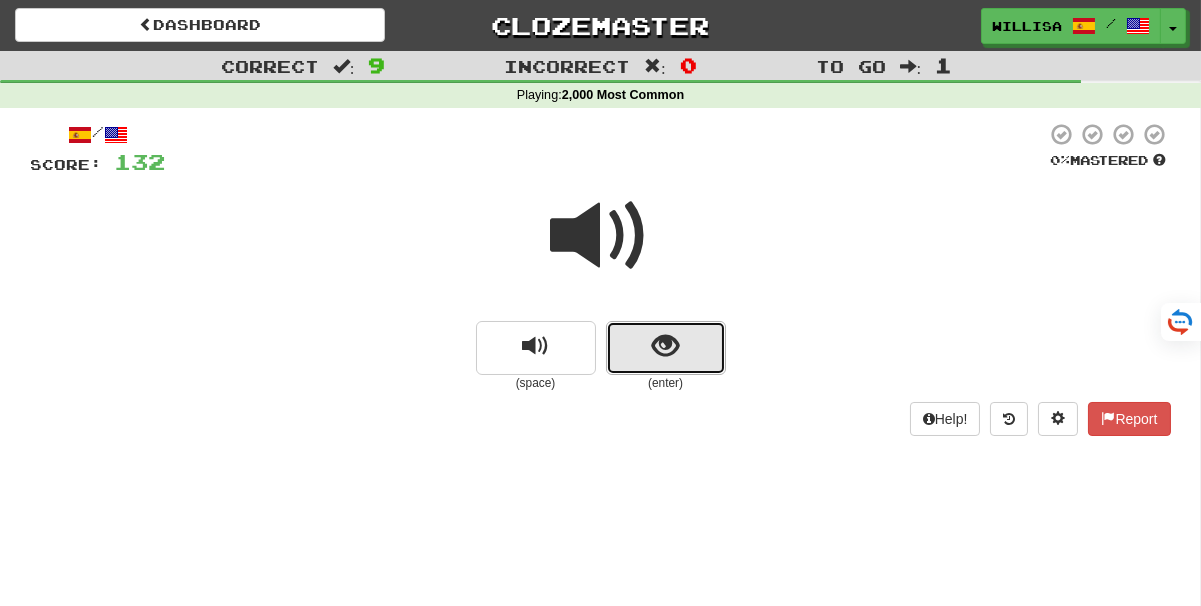 click at bounding box center [665, 346] 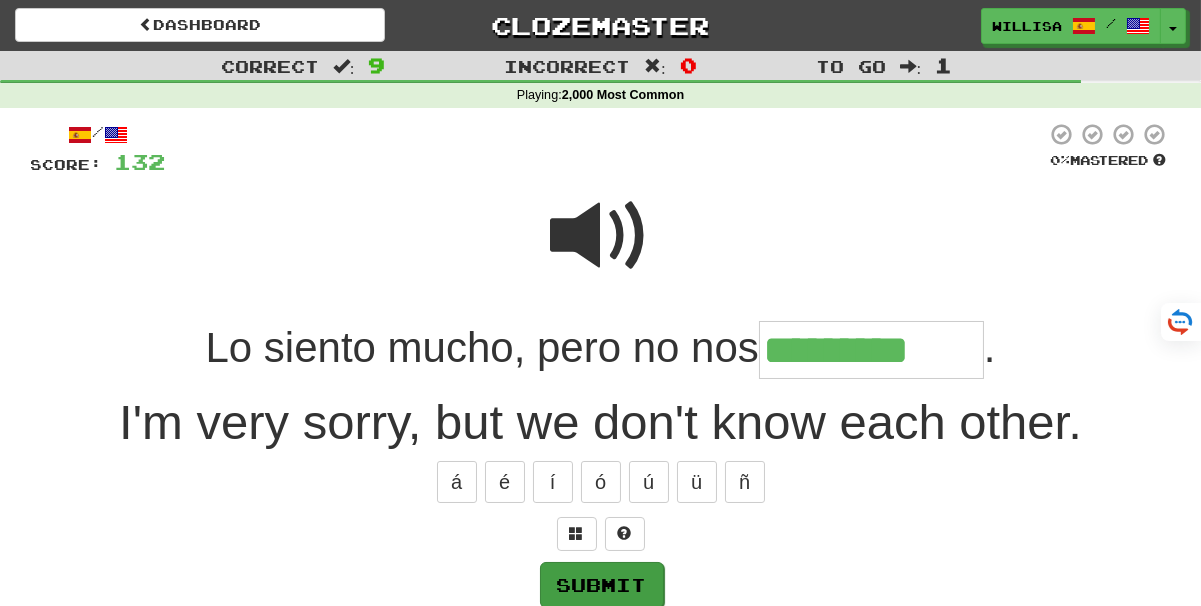 type on "*********" 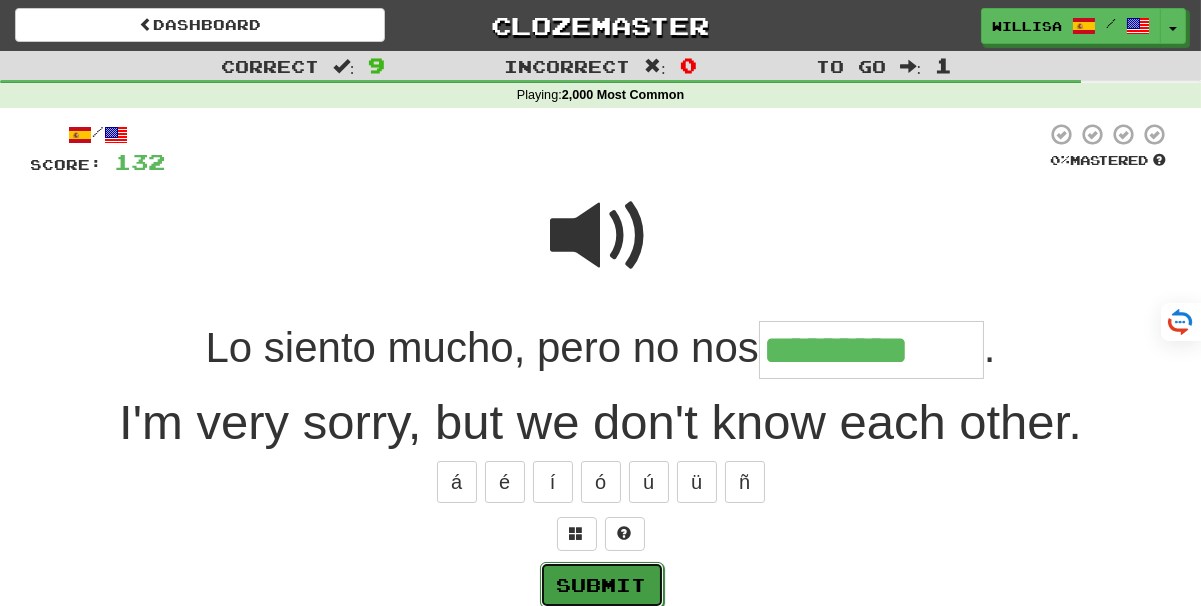 click on "Submit" at bounding box center (602, 585) 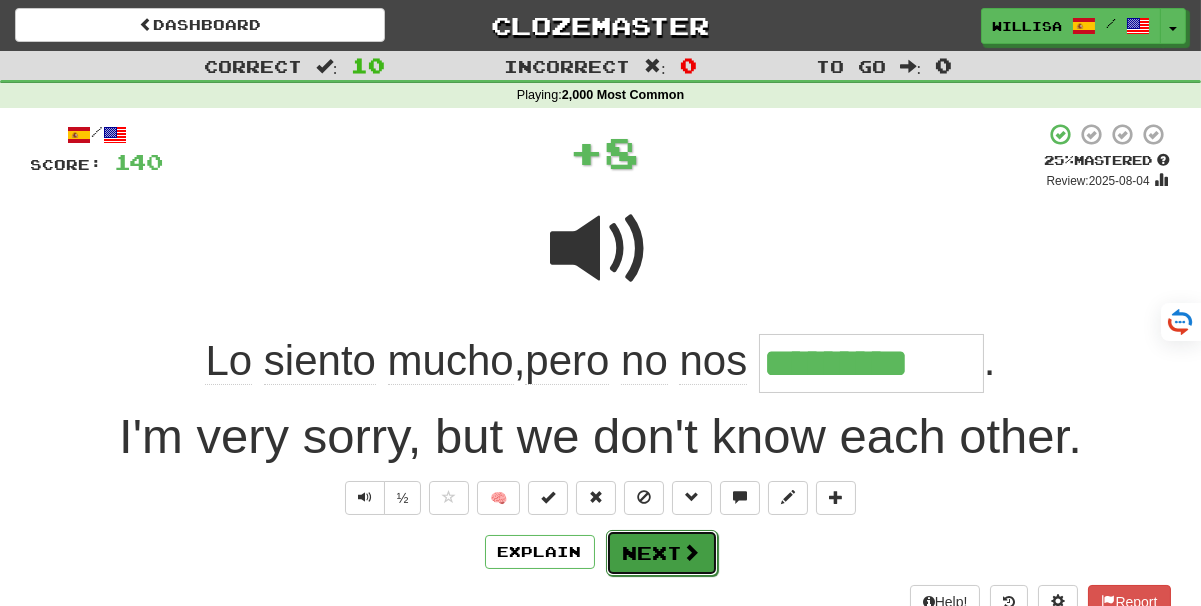 click on "Next" at bounding box center (662, 553) 